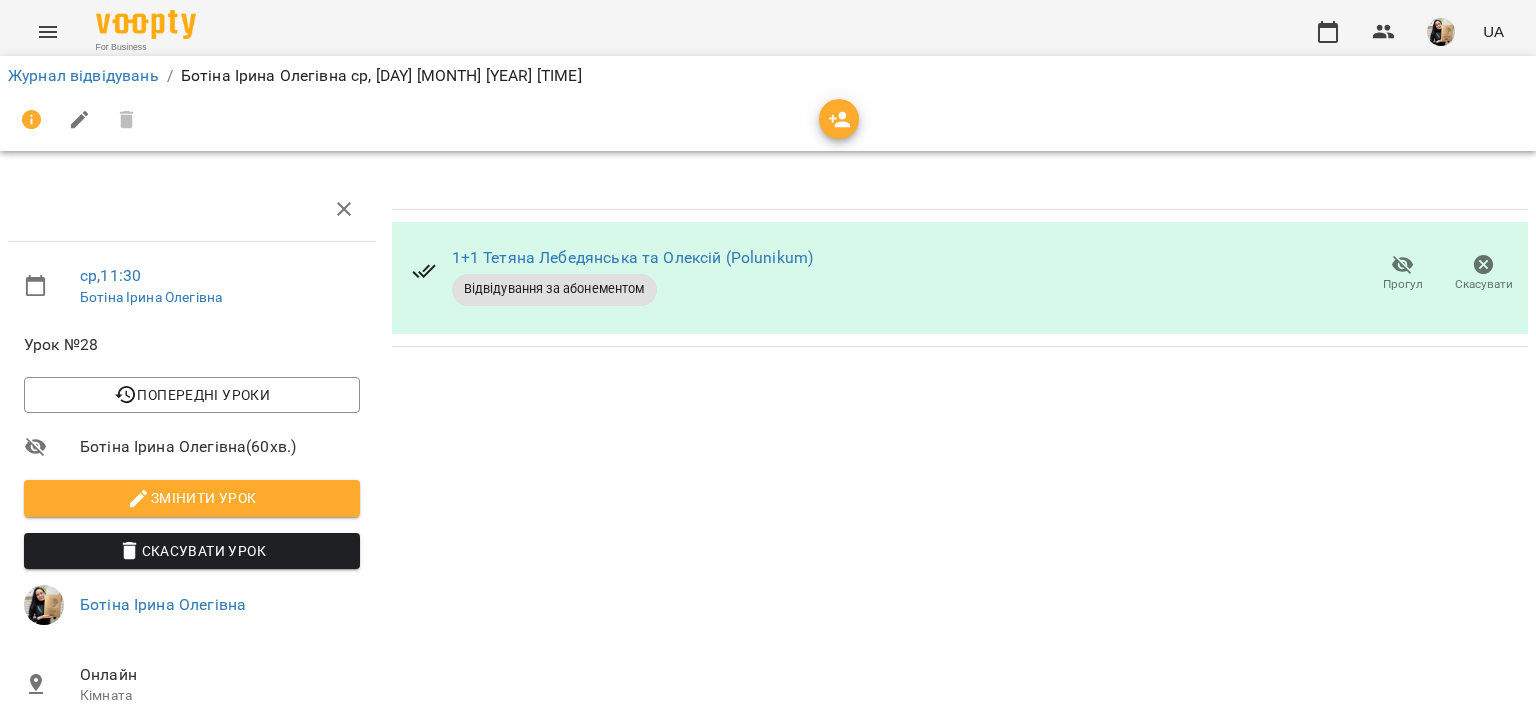 scroll, scrollTop: 0, scrollLeft: 0, axis: both 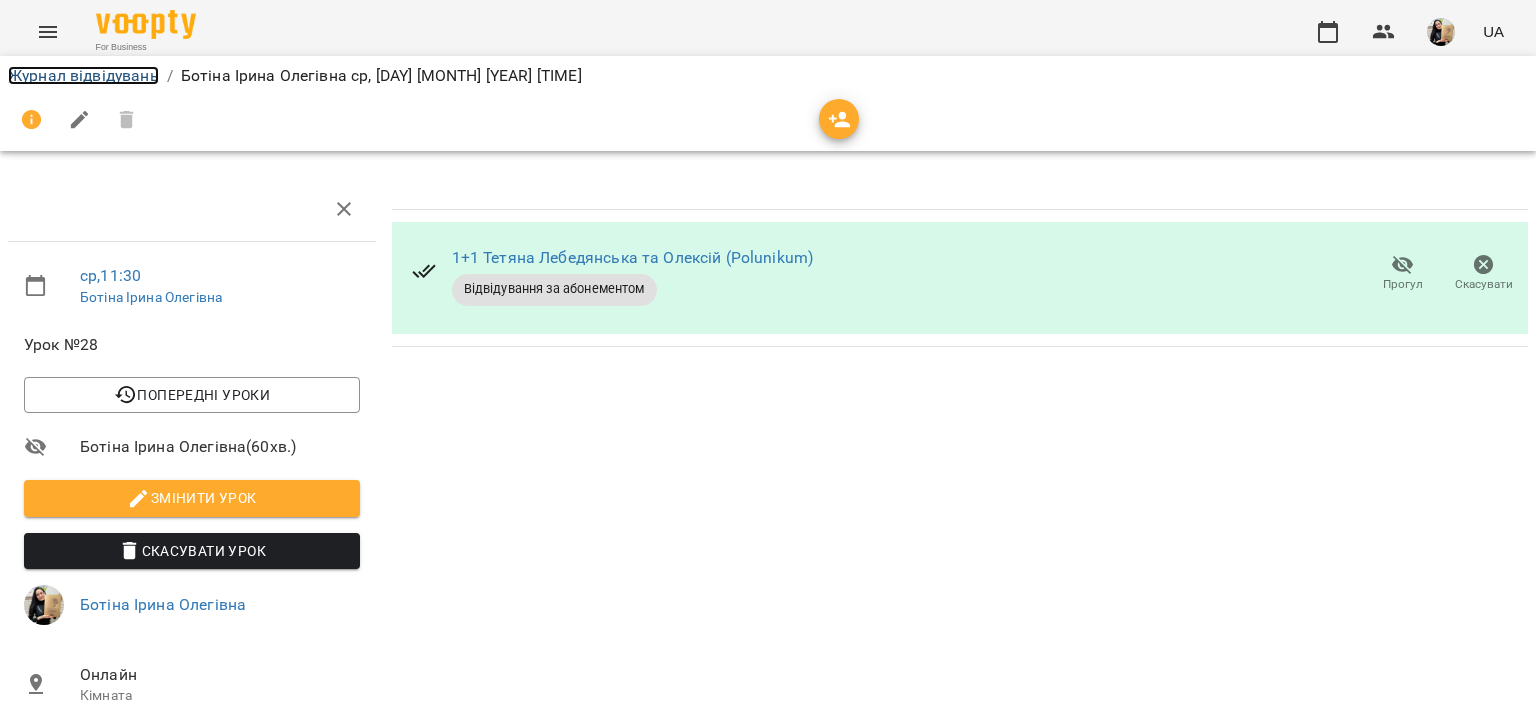 click on "Журнал відвідувань" at bounding box center [83, 75] 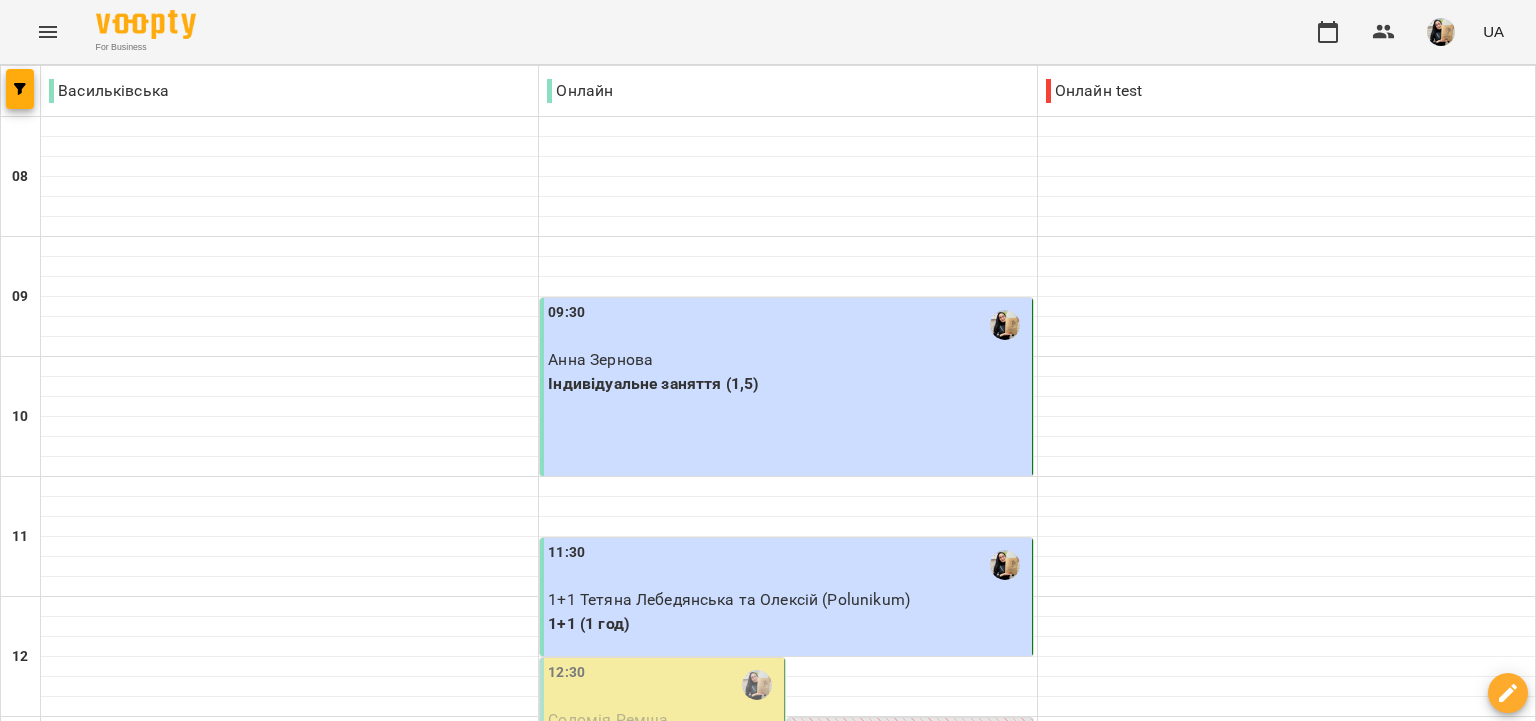 scroll, scrollTop: 469, scrollLeft: 0, axis: vertical 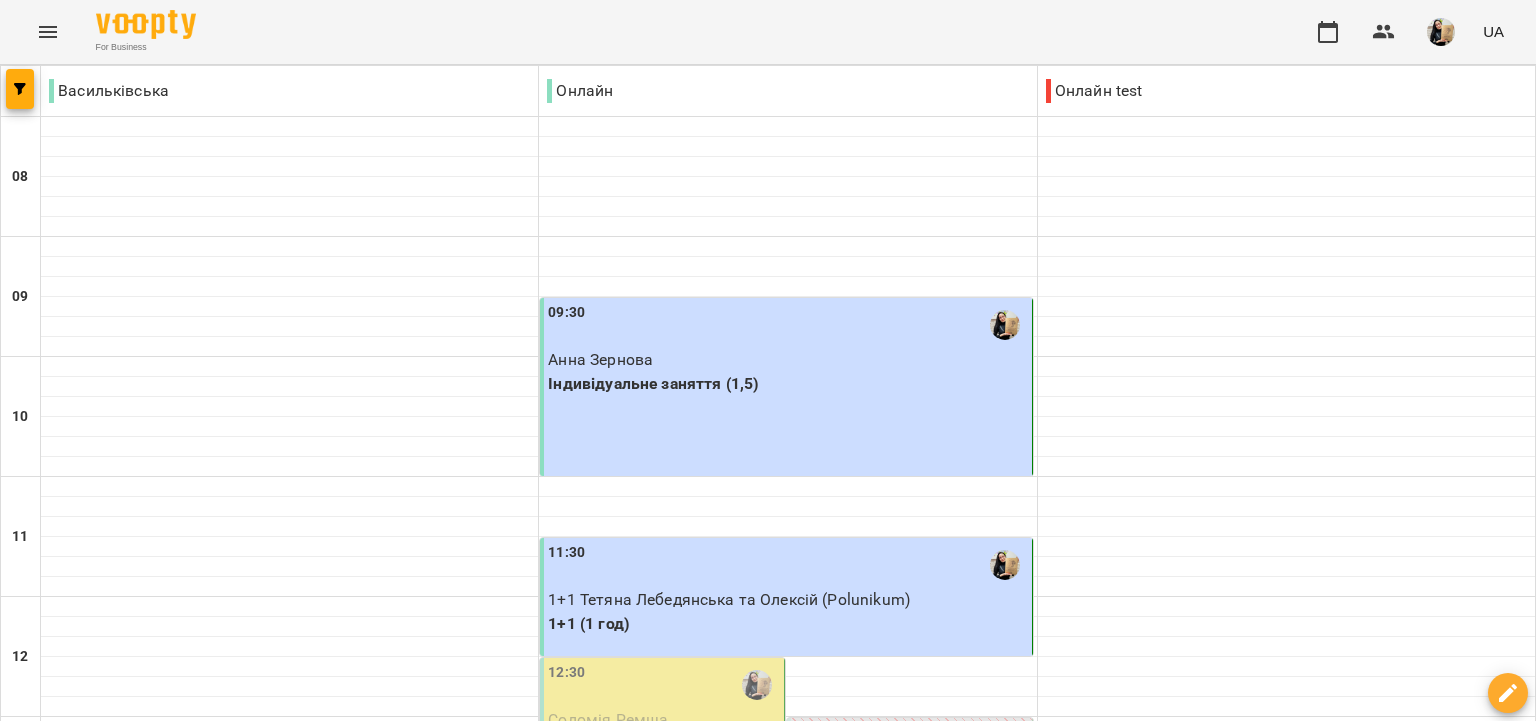 click on "чт" at bounding box center (856, 1943) 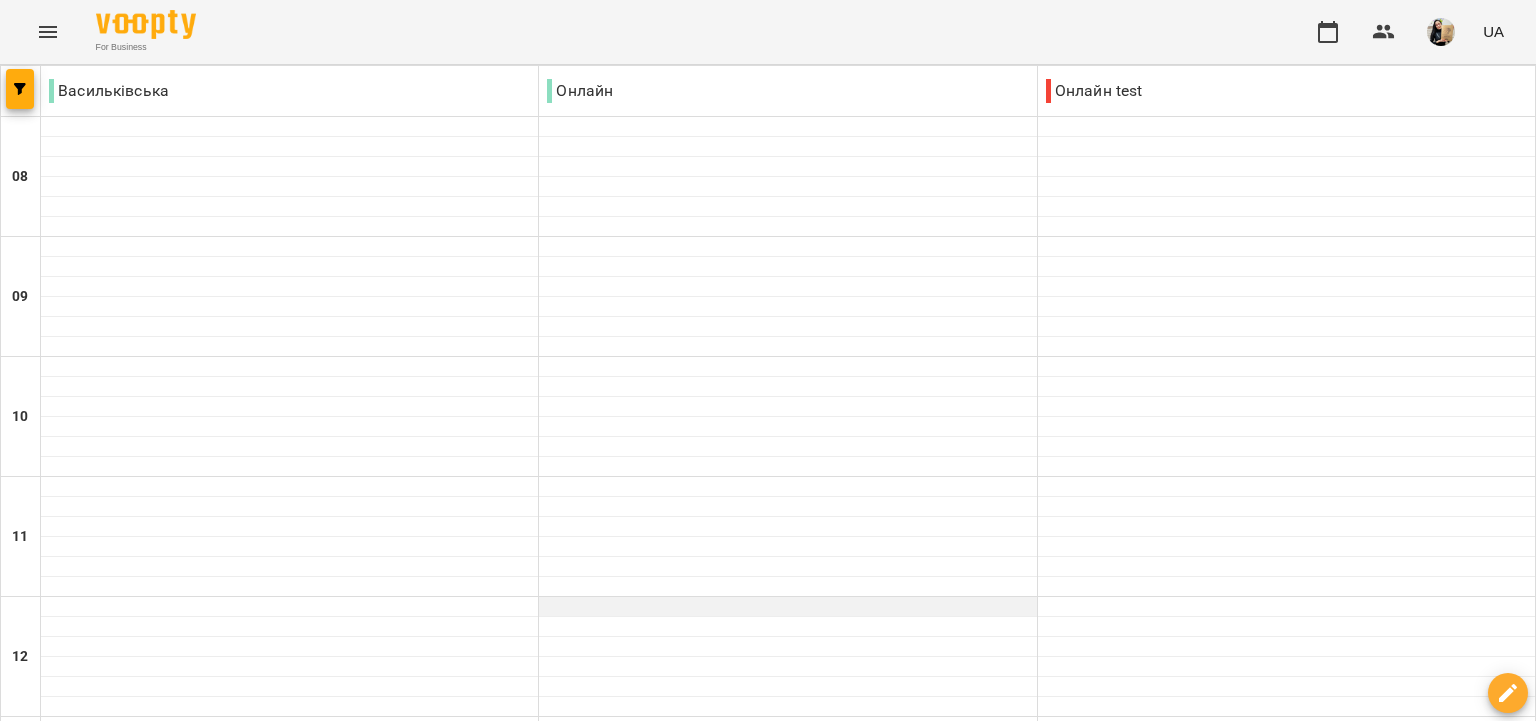scroll, scrollTop: 230, scrollLeft: 0, axis: vertical 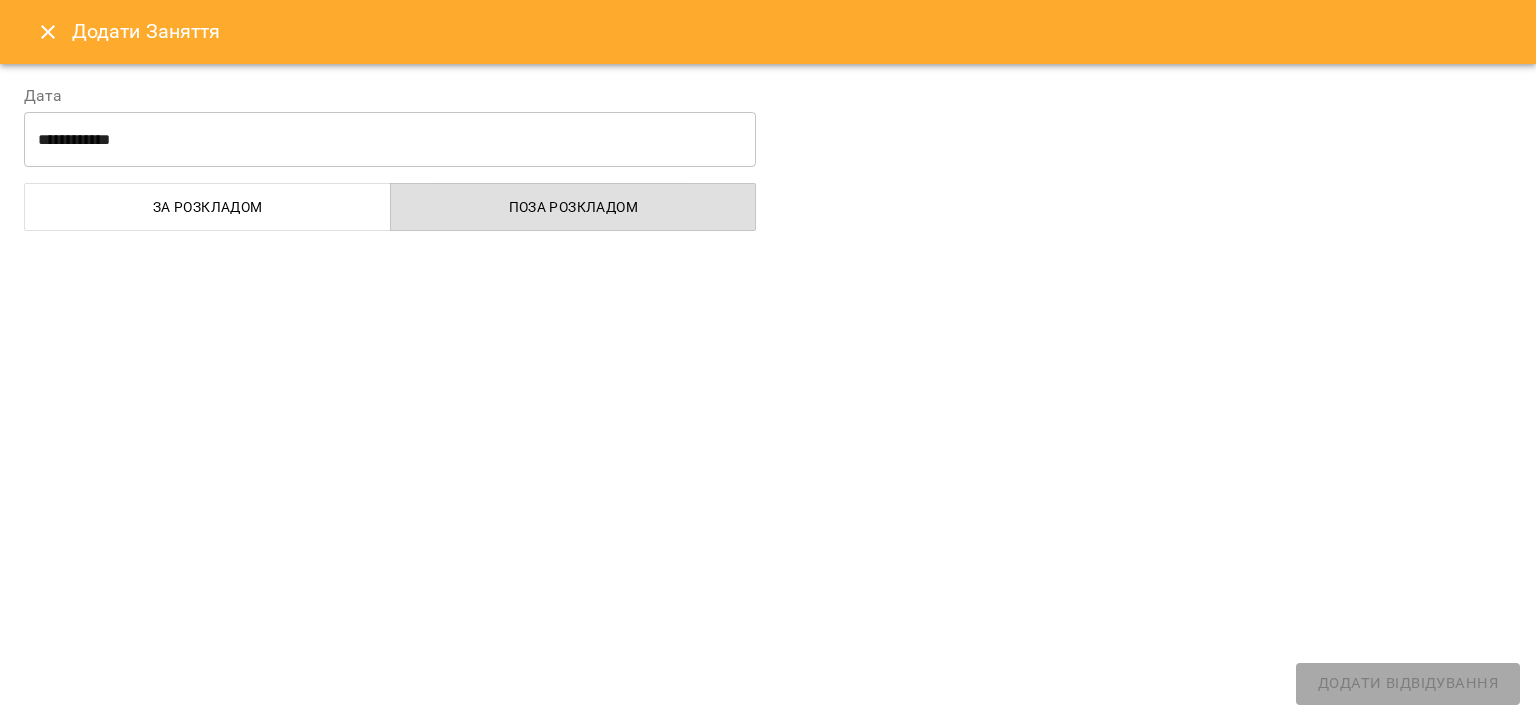select on "**********" 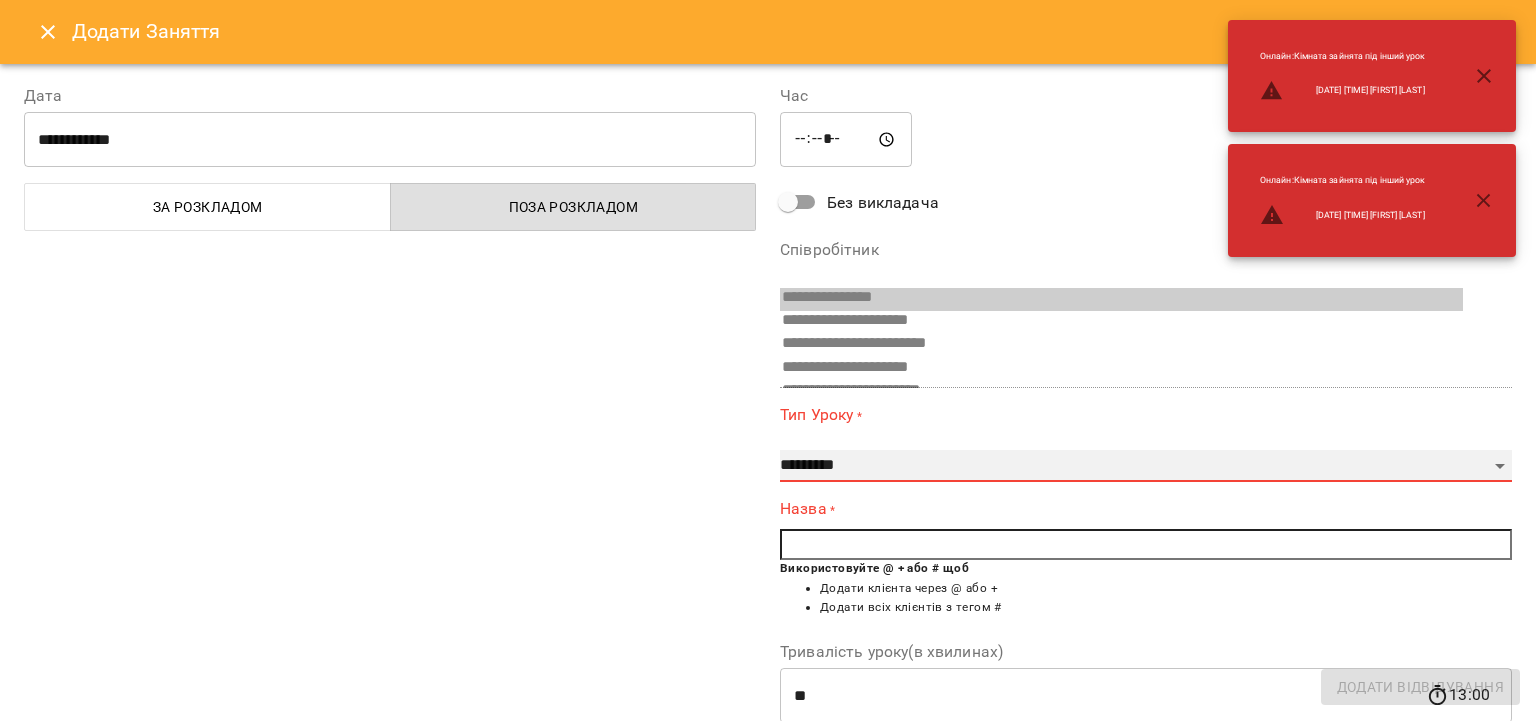 click on "**********" at bounding box center (1146, 466) 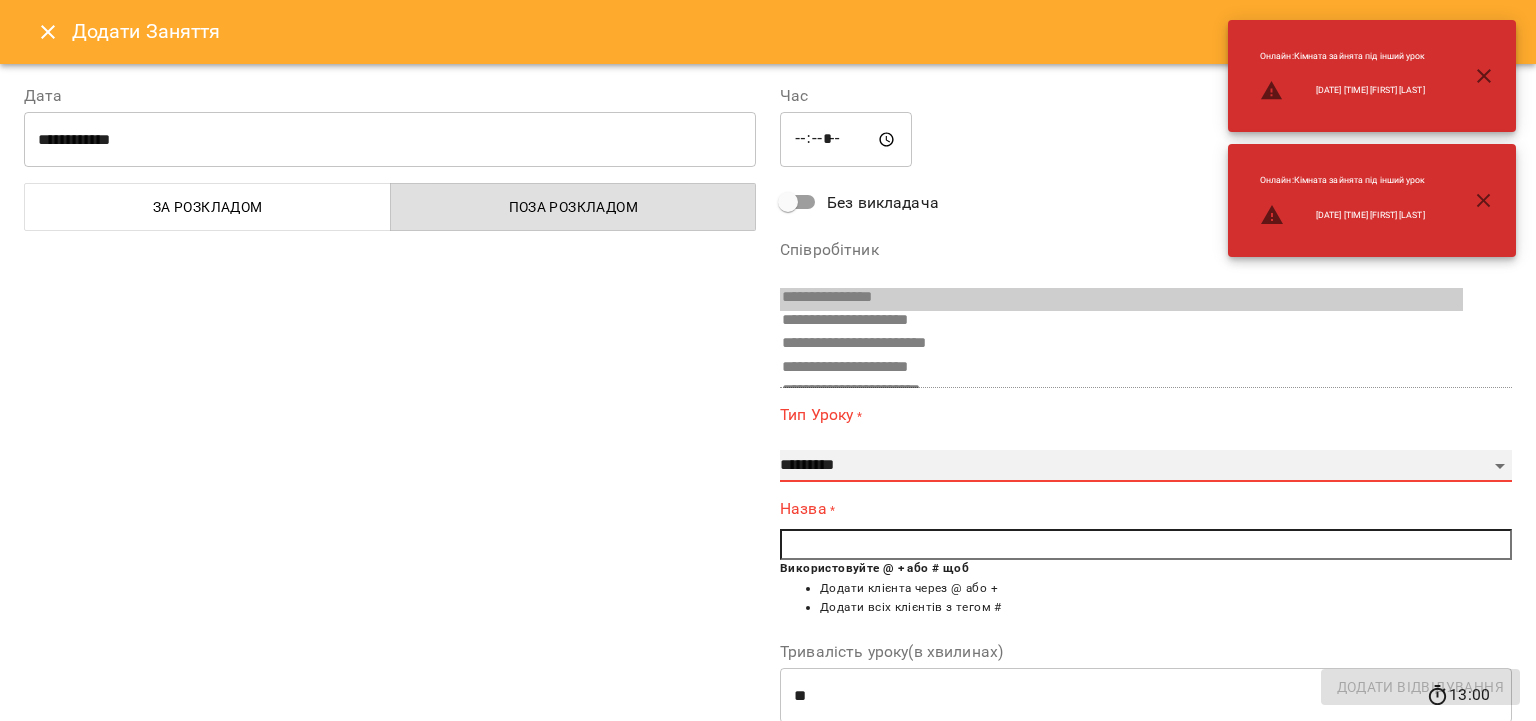 select on "**********" 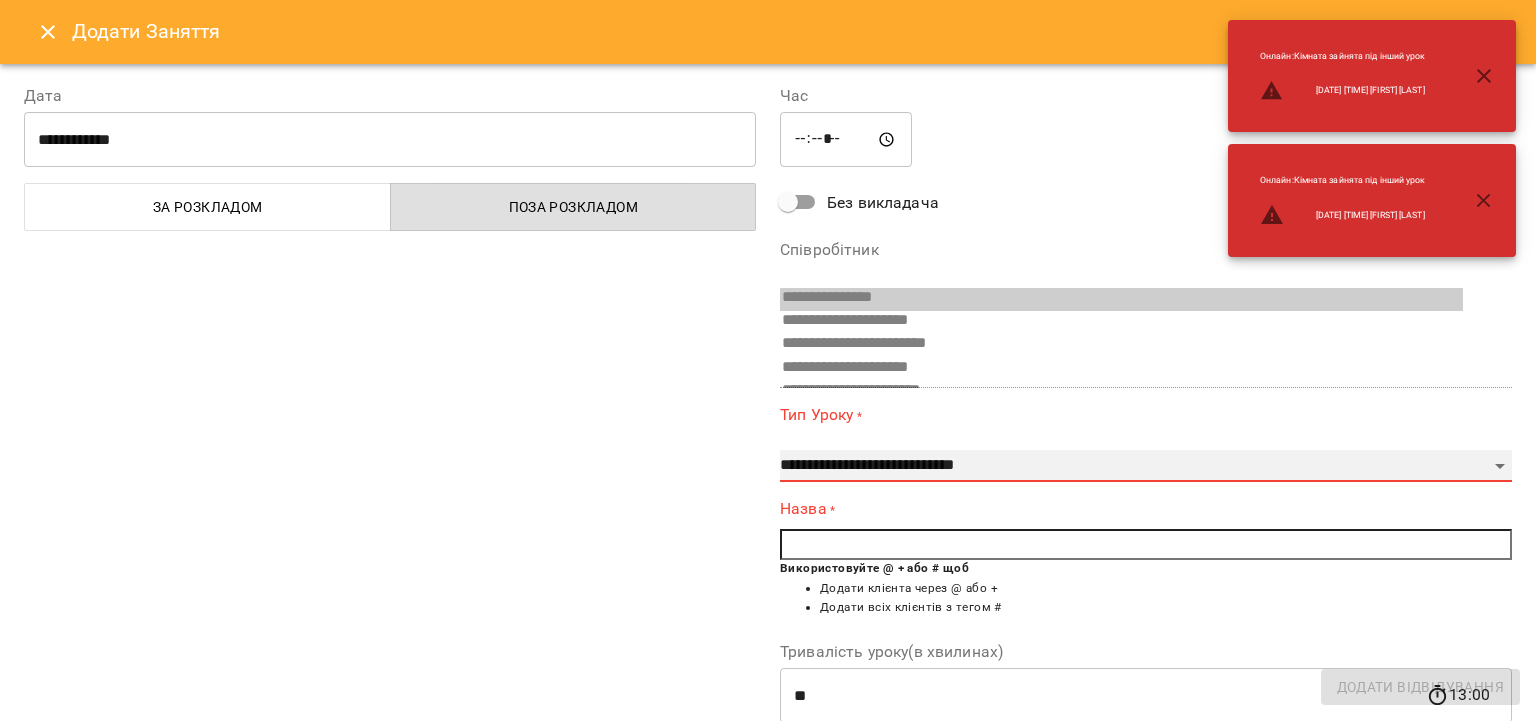 click on "**********" at bounding box center (0, 0) 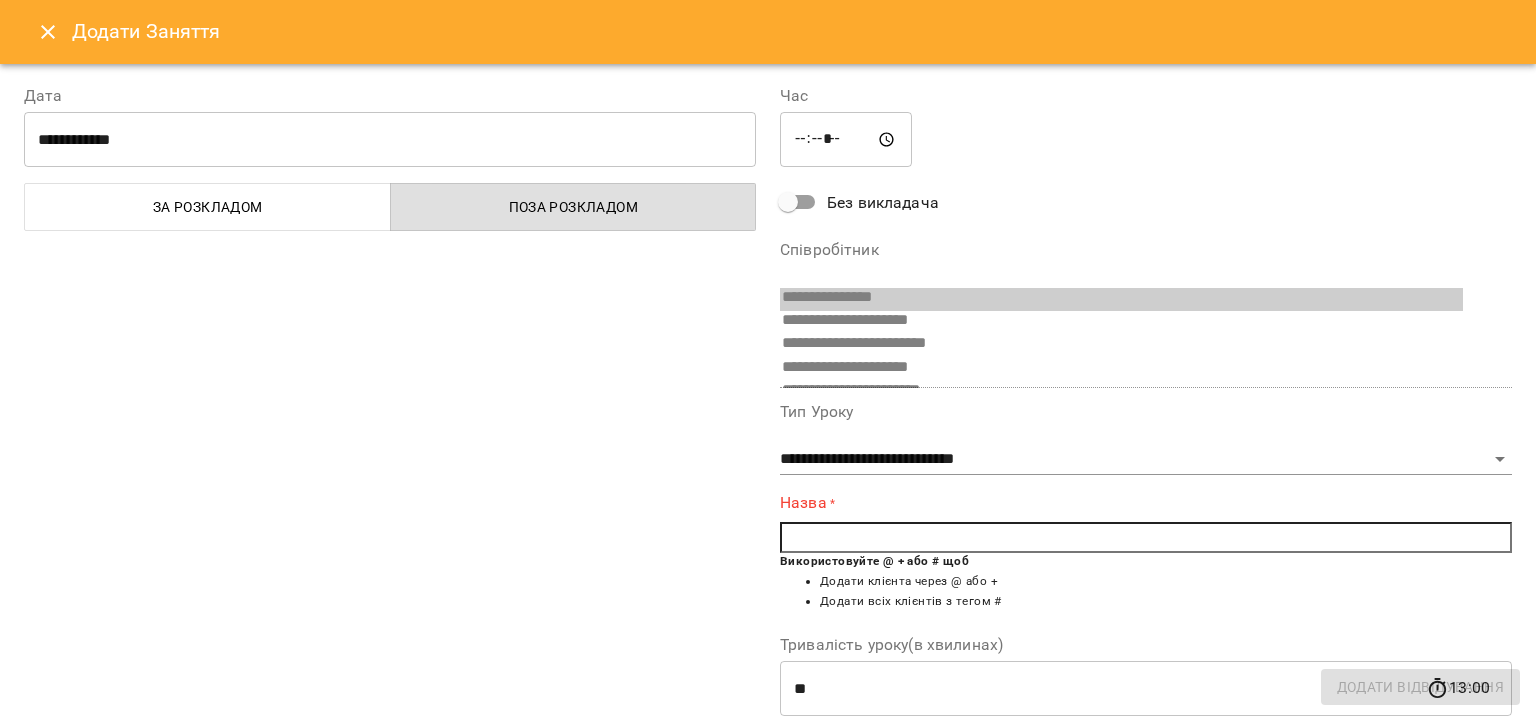 click at bounding box center (1146, 538) 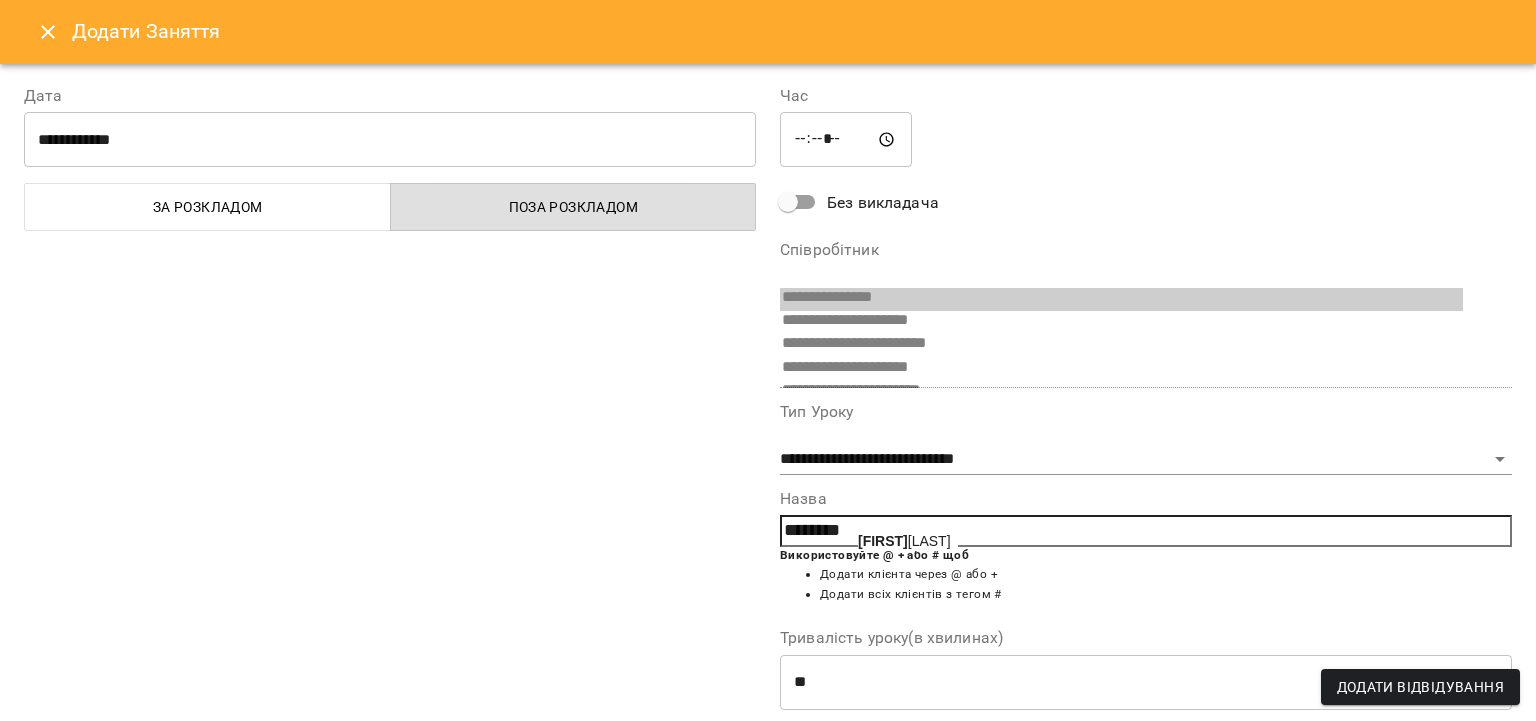 click on "[FIRST]  [LAST]" at bounding box center [904, 541] 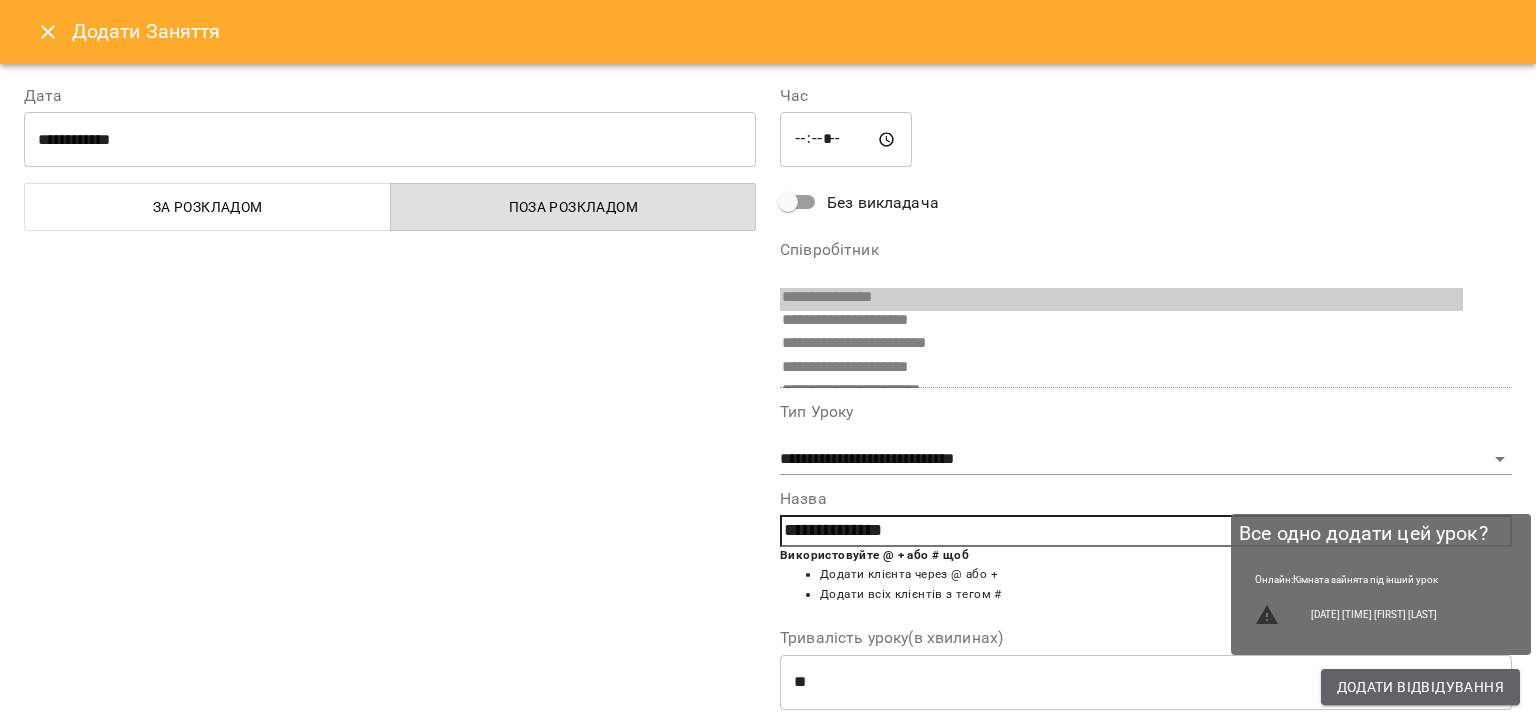 click on "Додати Відвідування" at bounding box center [1420, 687] 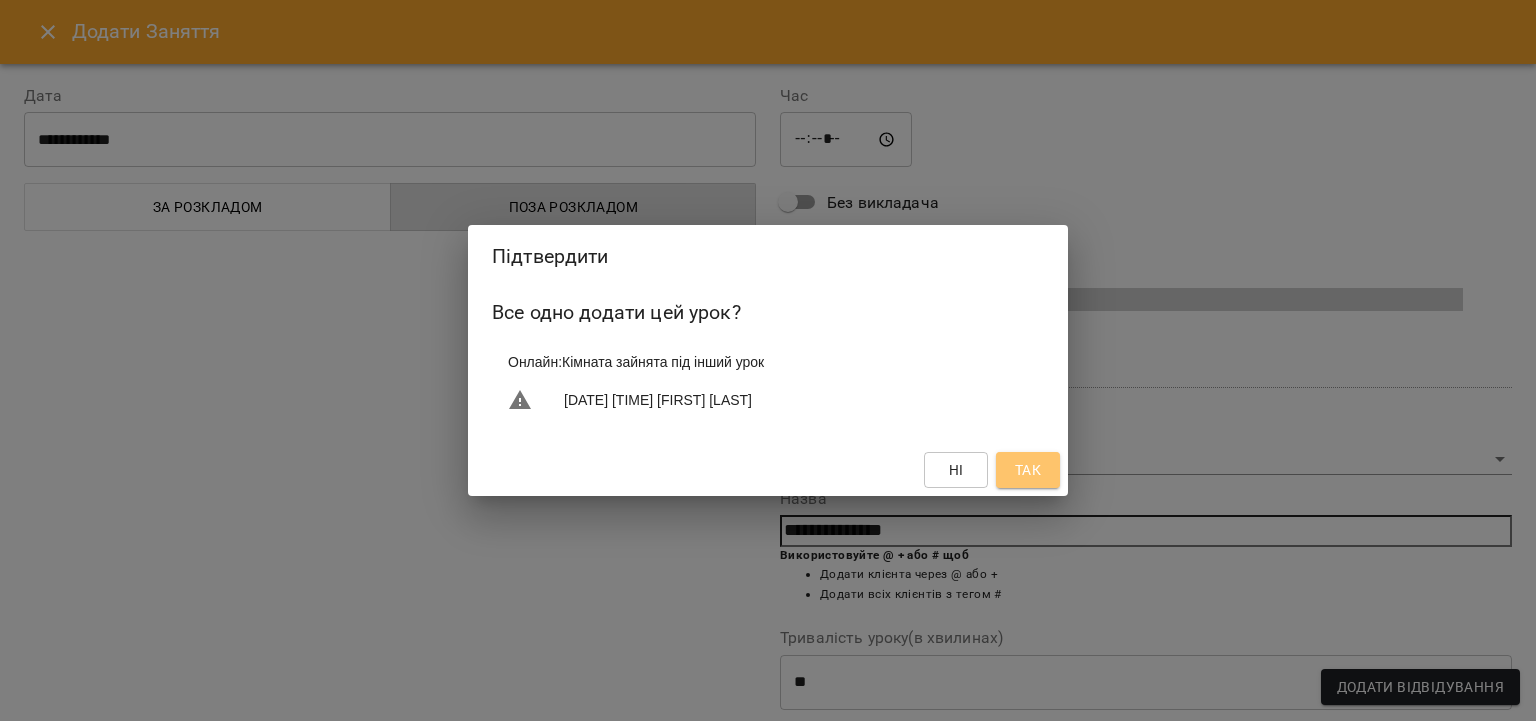 click on "Так" at bounding box center [1028, 470] 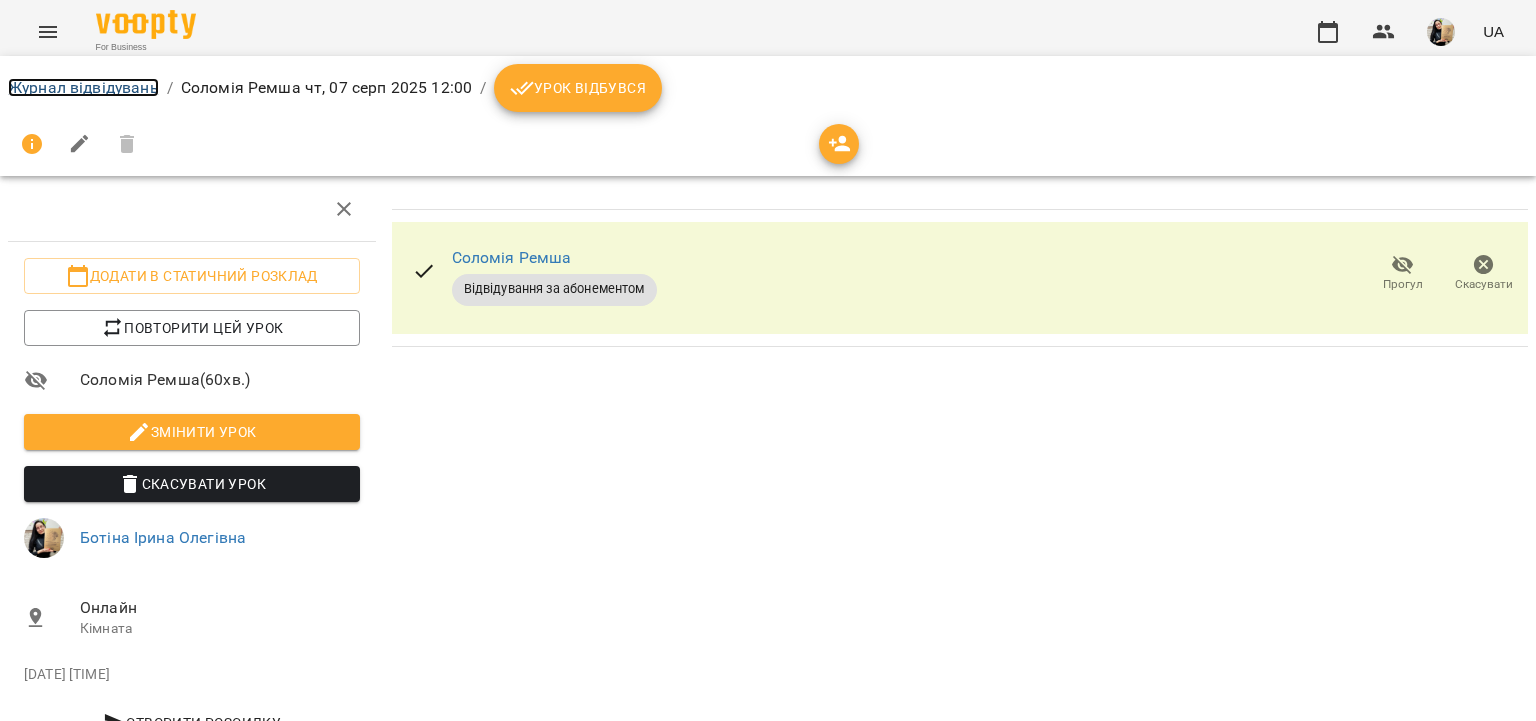 click on "Журнал відвідувань" at bounding box center (83, 87) 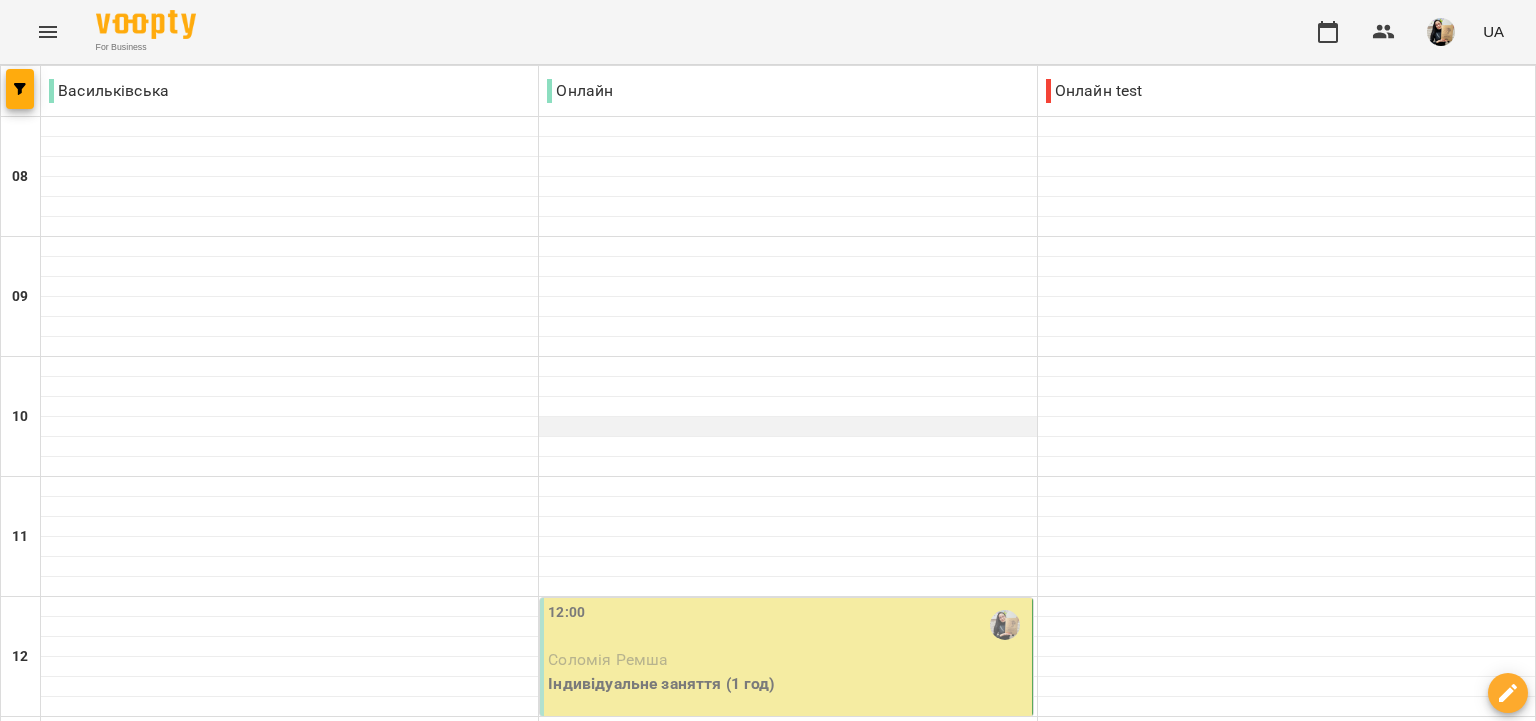 click at bounding box center (787, 427) 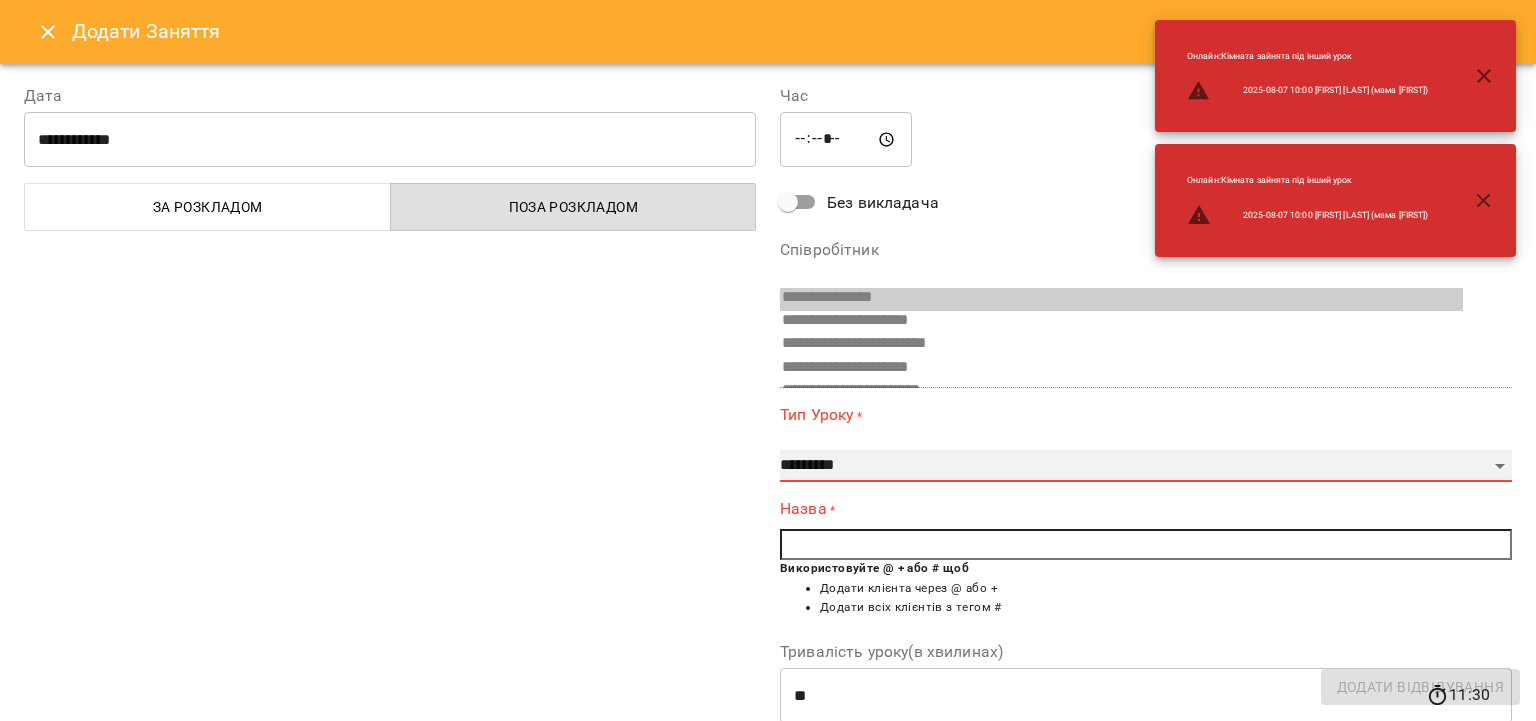 select on "**********" 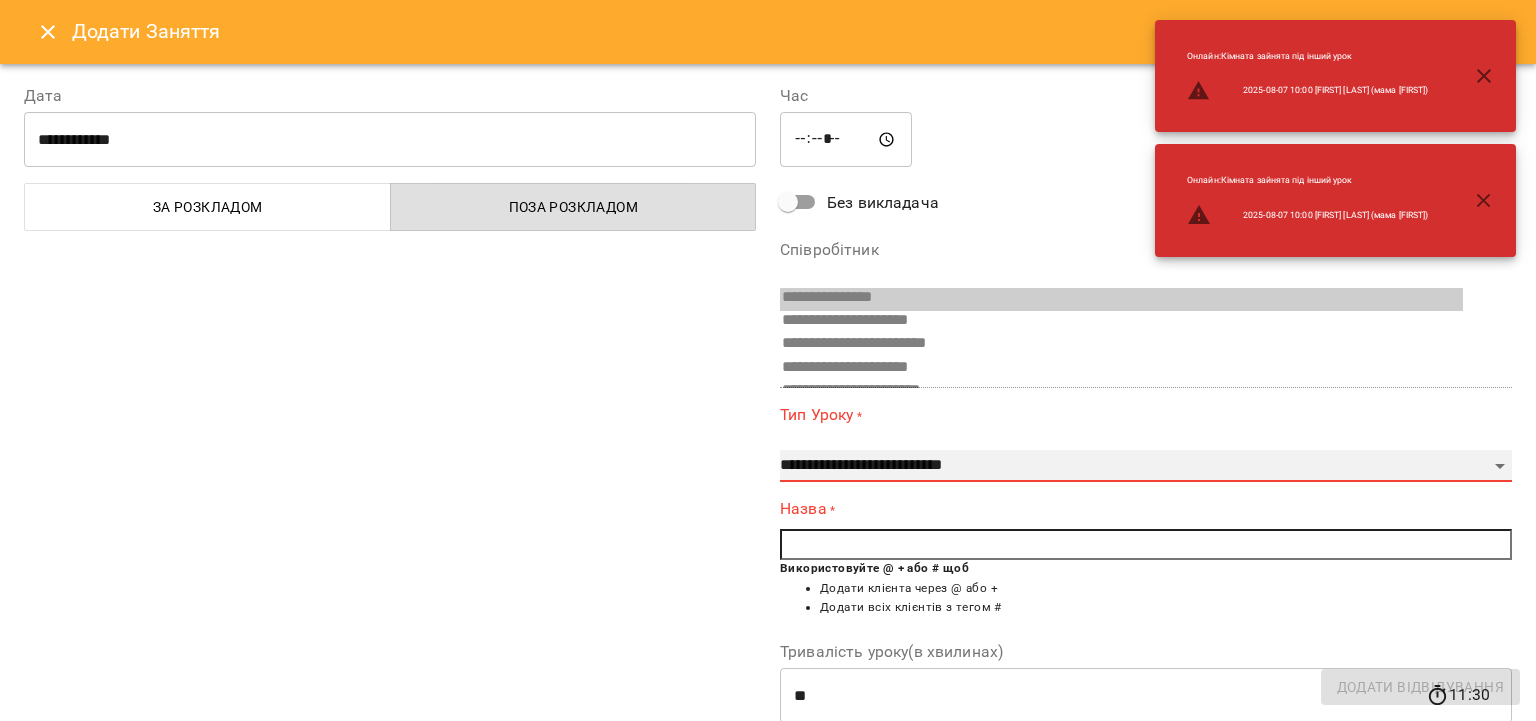 click on "**********" at bounding box center [0, 0] 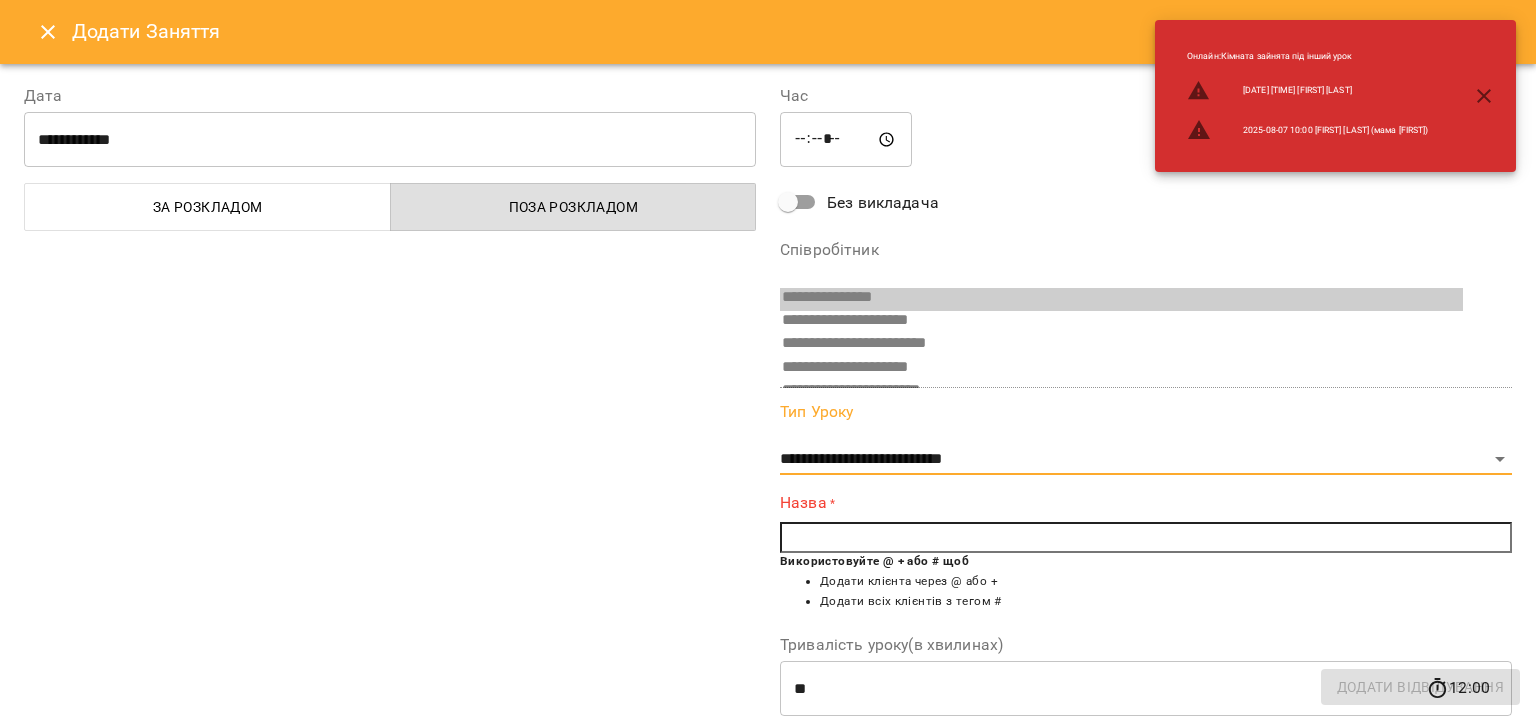 click at bounding box center [1146, 538] 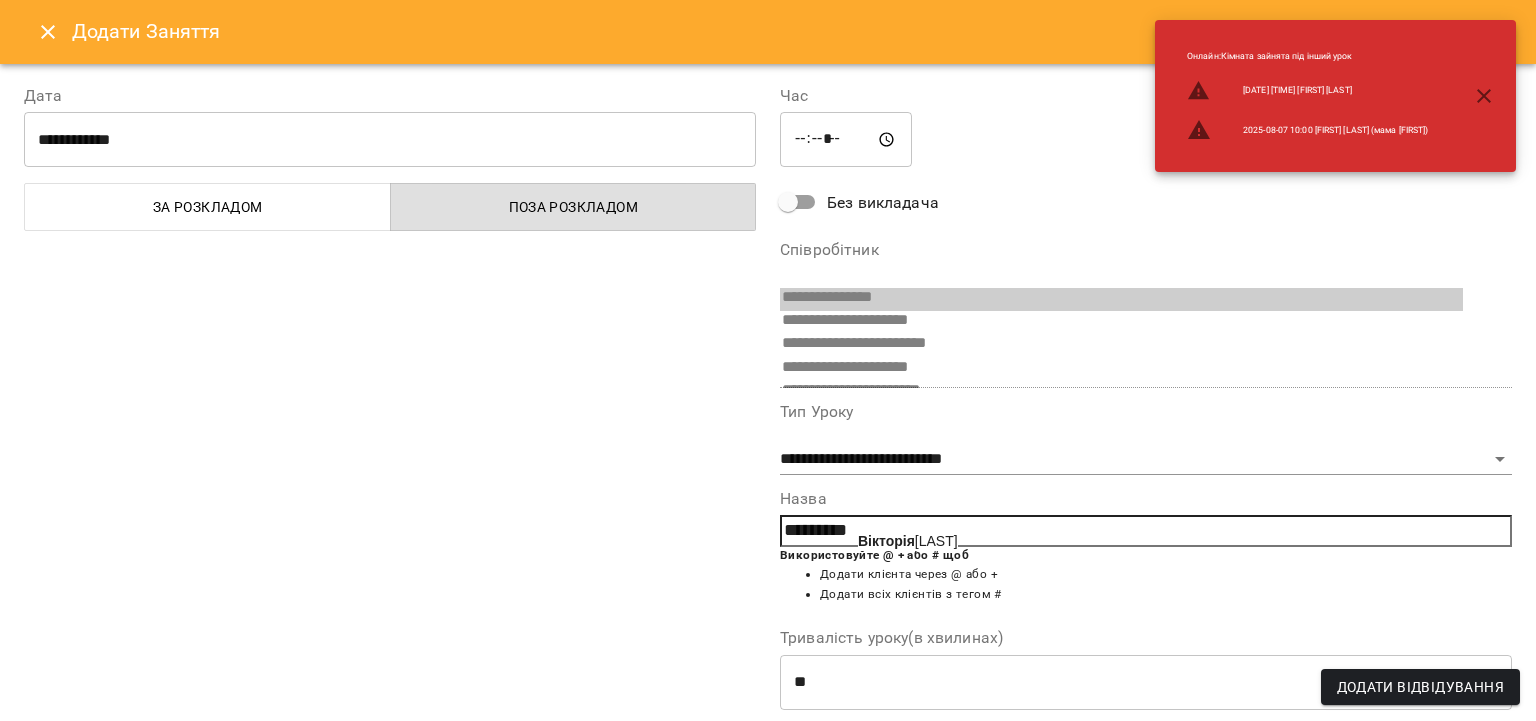 click on "Вікторія" 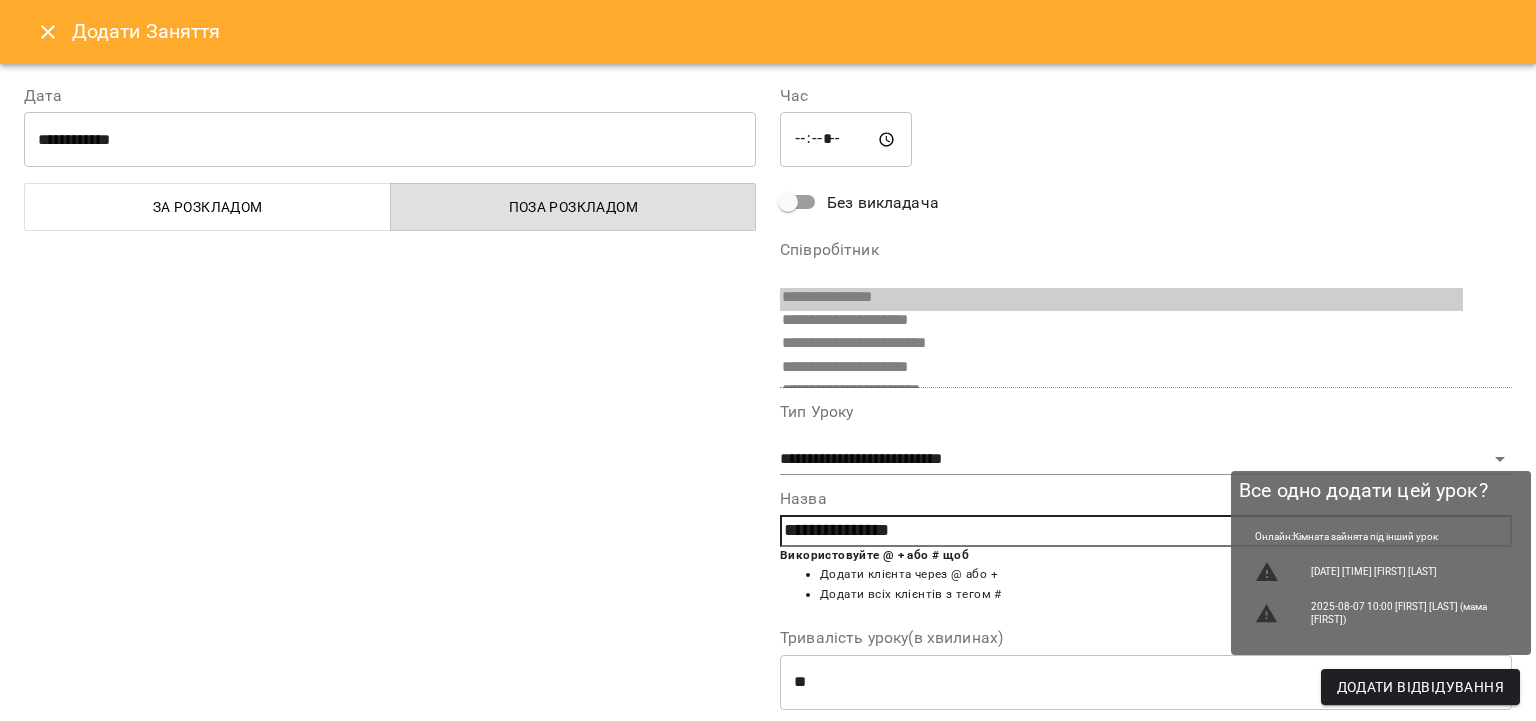 click on "Додати Відвідування" at bounding box center (1420, 687) 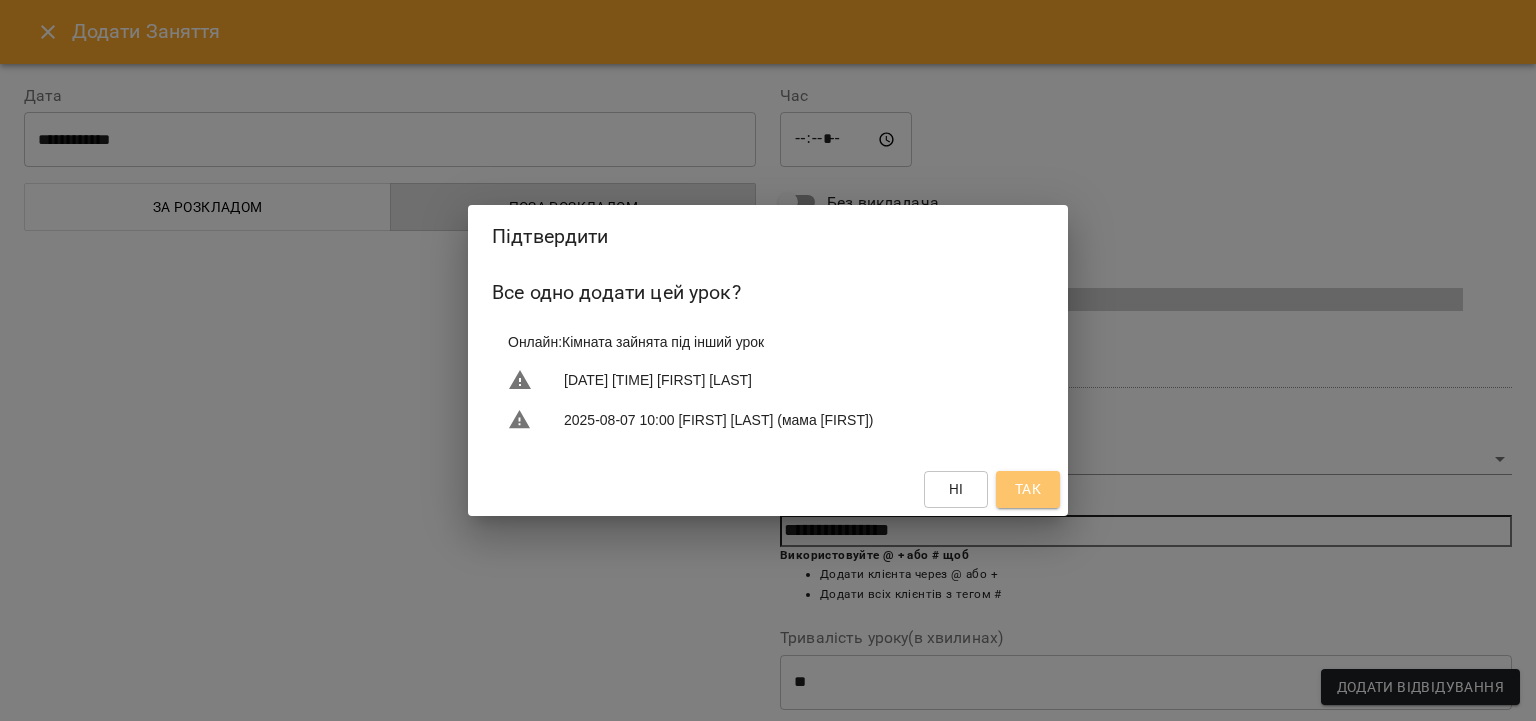 click on "Так" at bounding box center [1028, 489] 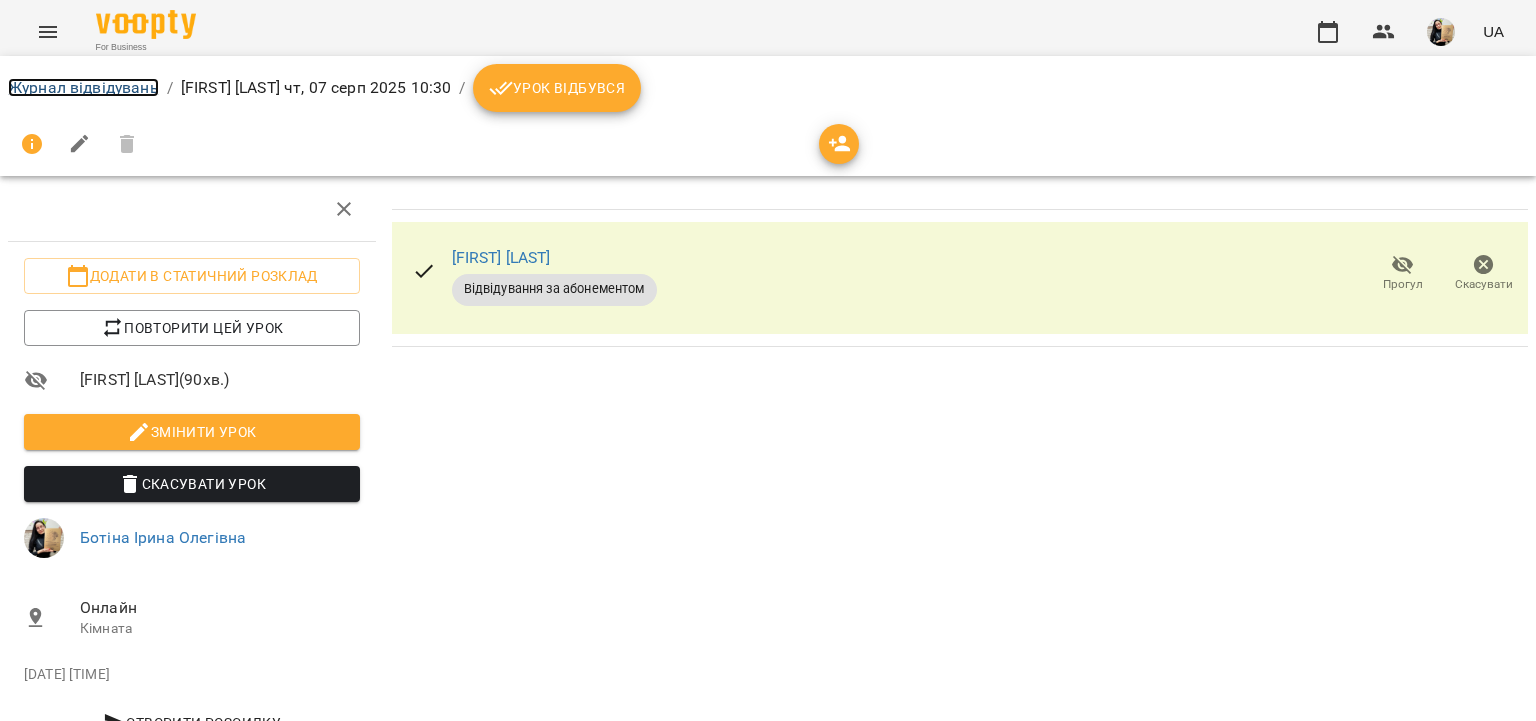 click on "Журнал відвідувань" at bounding box center [83, 87] 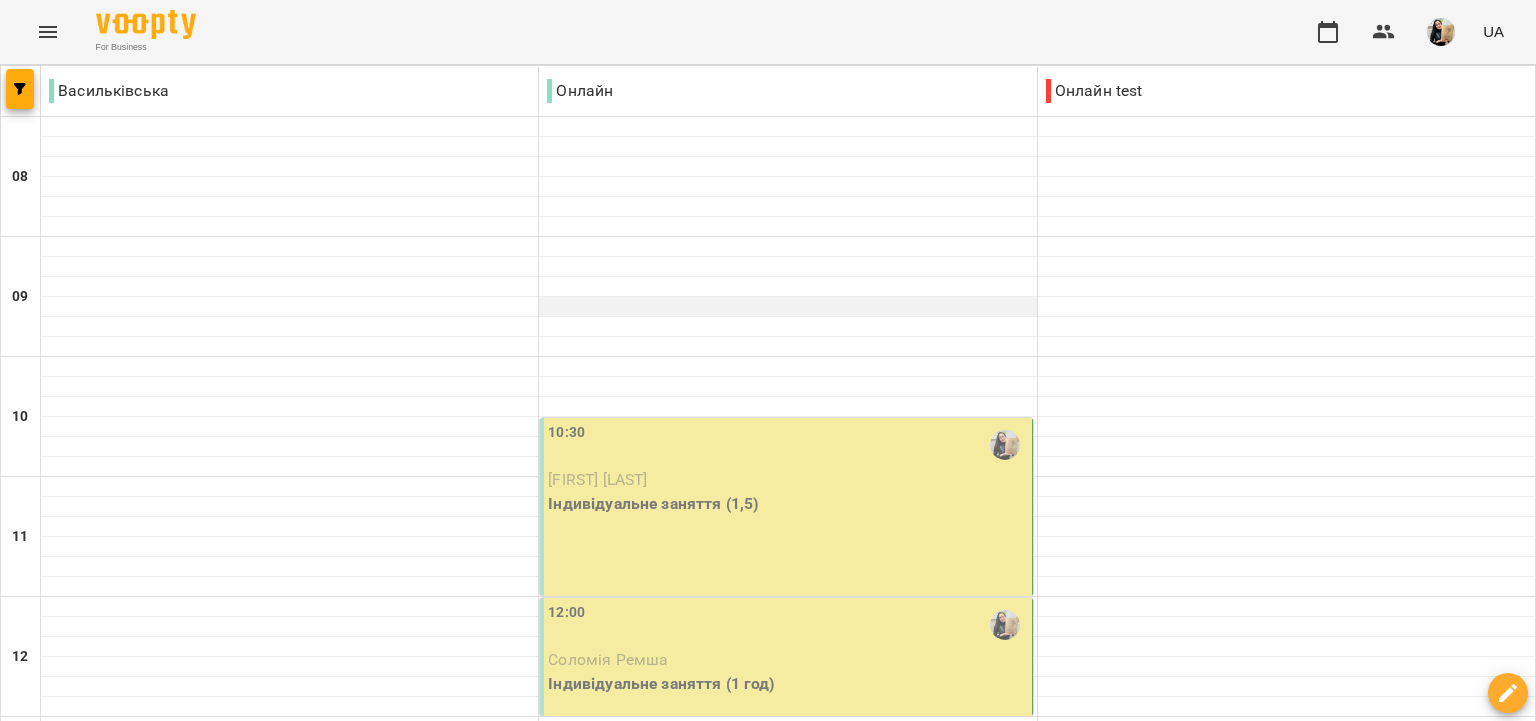 scroll, scrollTop: 176, scrollLeft: 0, axis: vertical 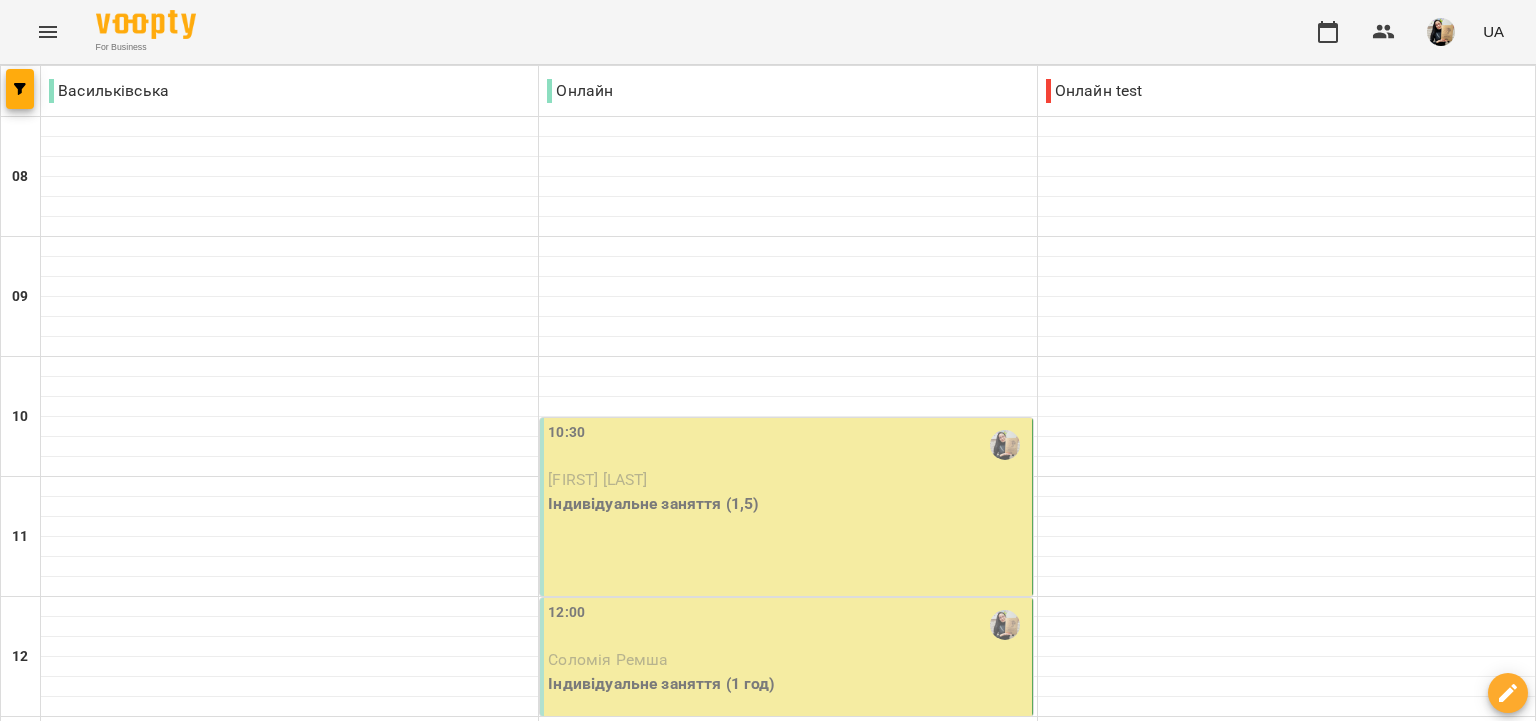 click on "ср" at bounding box center (466, 1943) 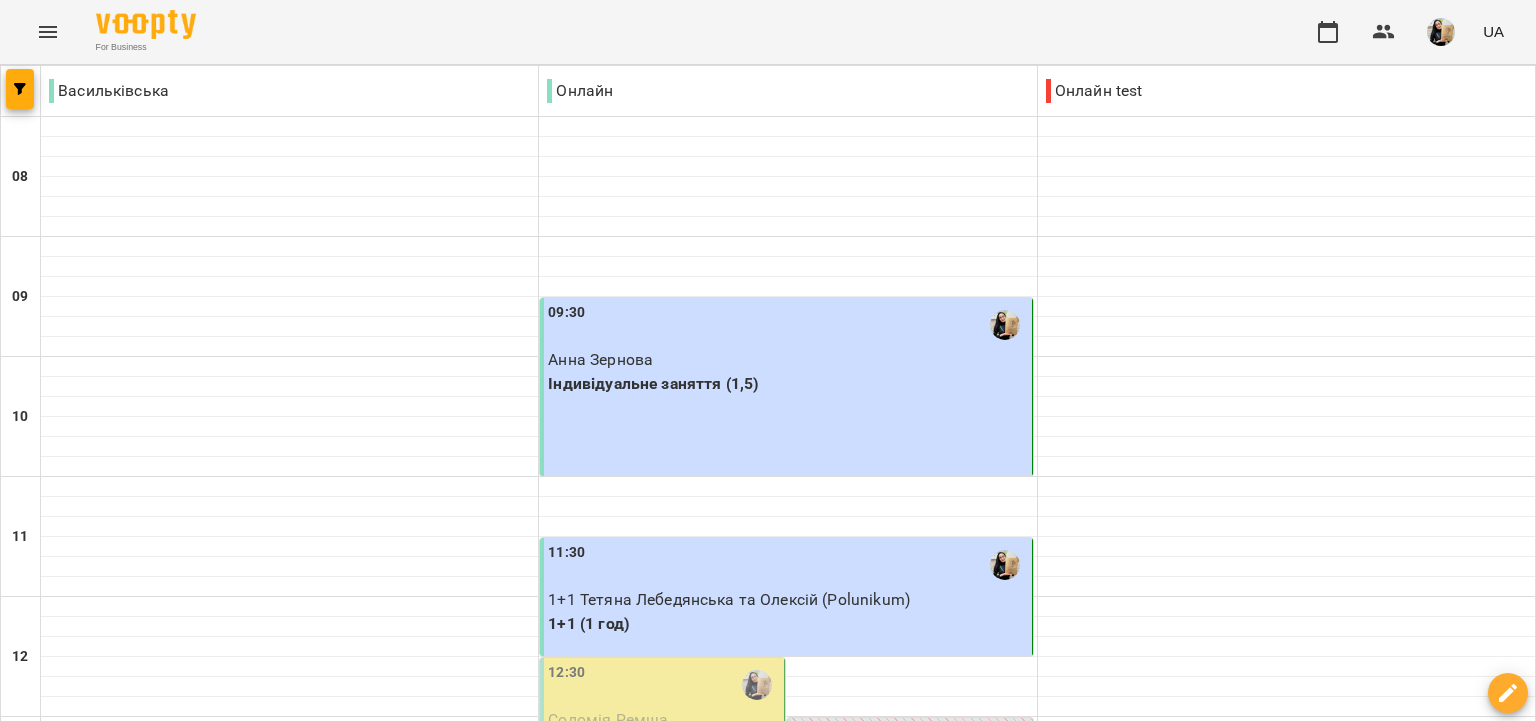 scroll, scrollTop: 230, scrollLeft: 0, axis: vertical 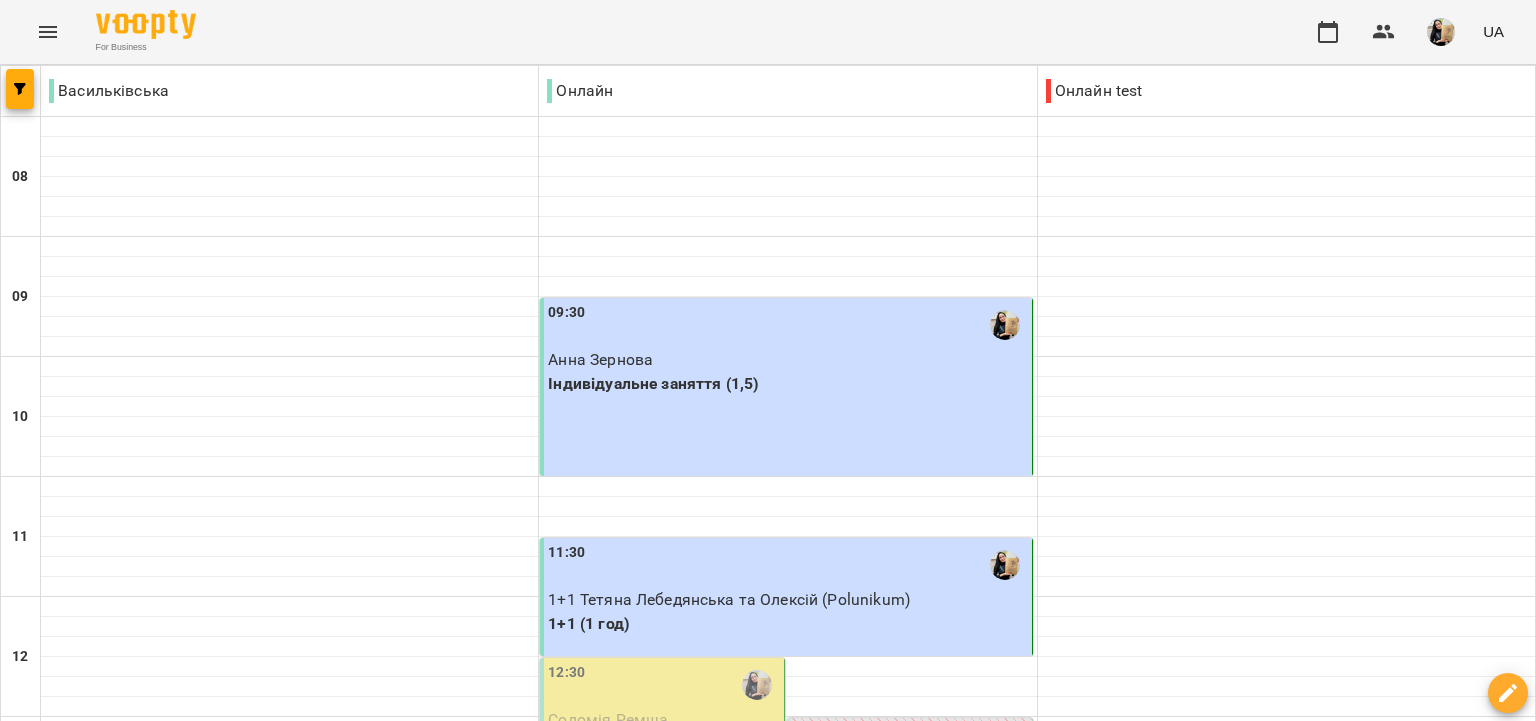 click on "12:30" at bounding box center (664, 685) 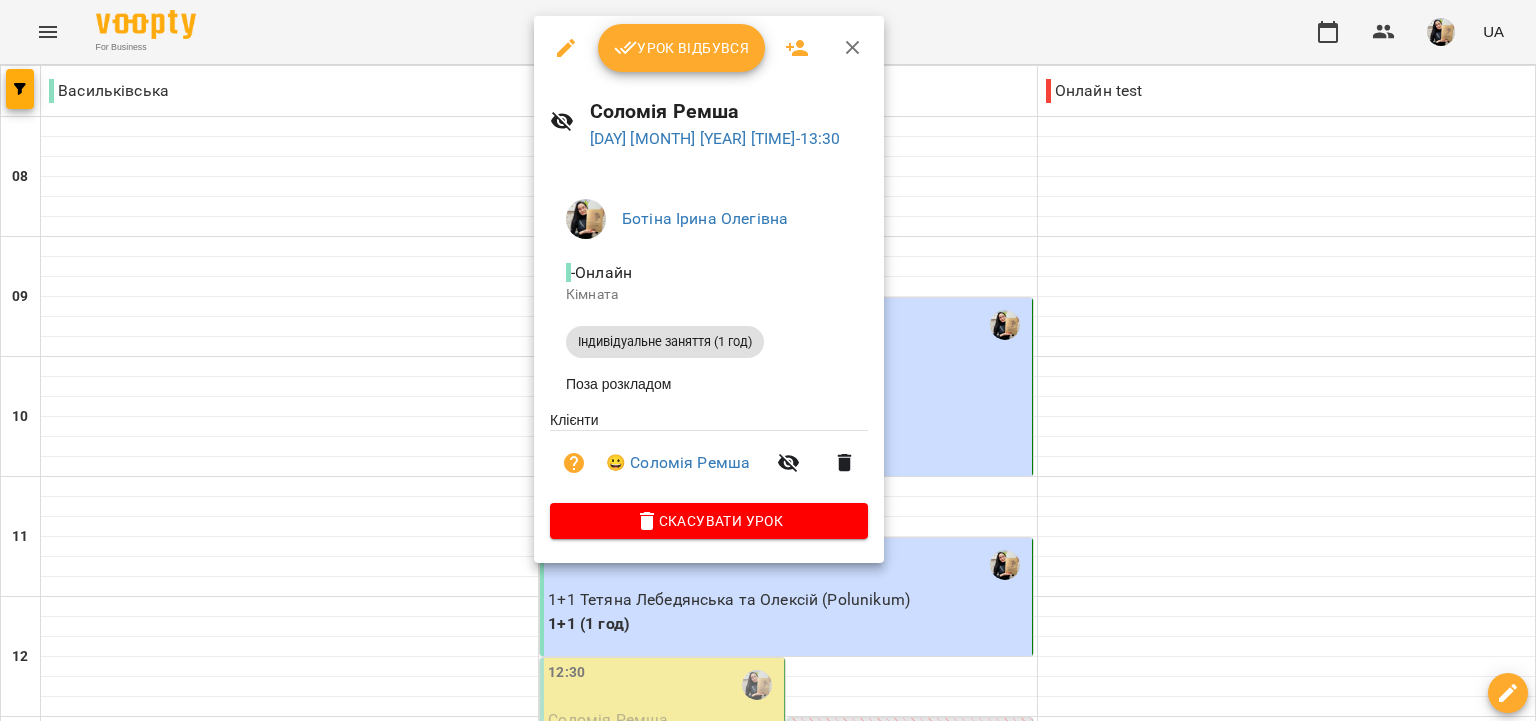 click on "Урок відбувся" at bounding box center (682, 48) 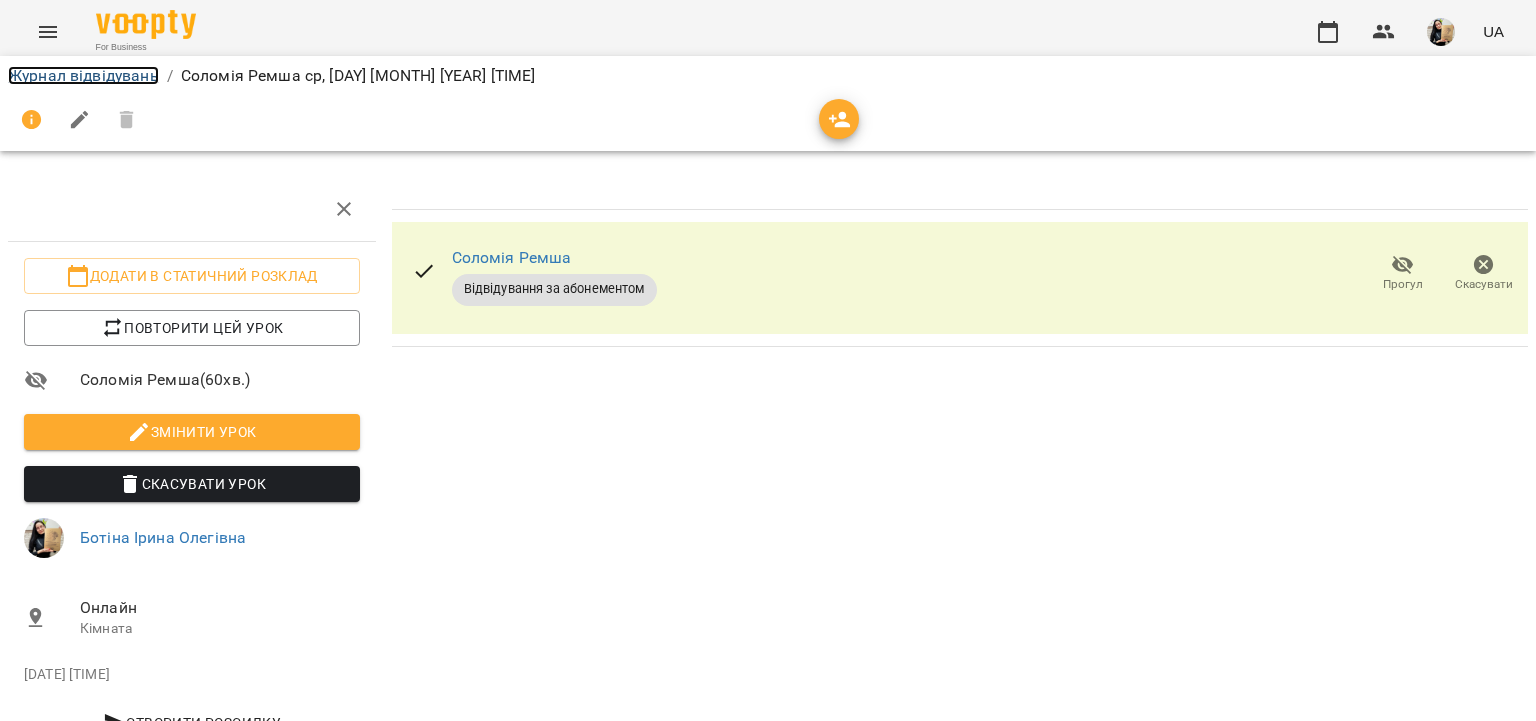 click on "Журнал відвідувань" at bounding box center [83, 75] 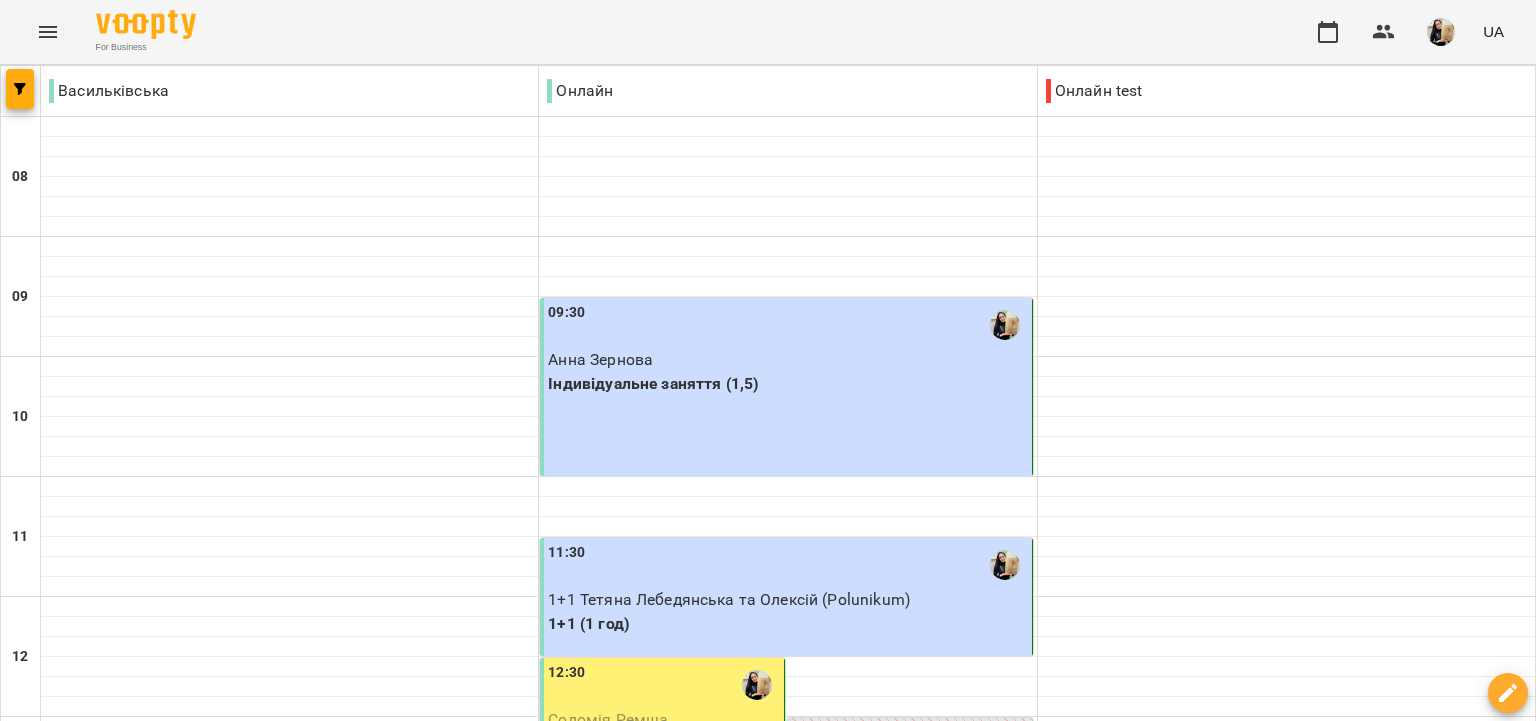 scroll, scrollTop: 576, scrollLeft: 0, axis: vertical 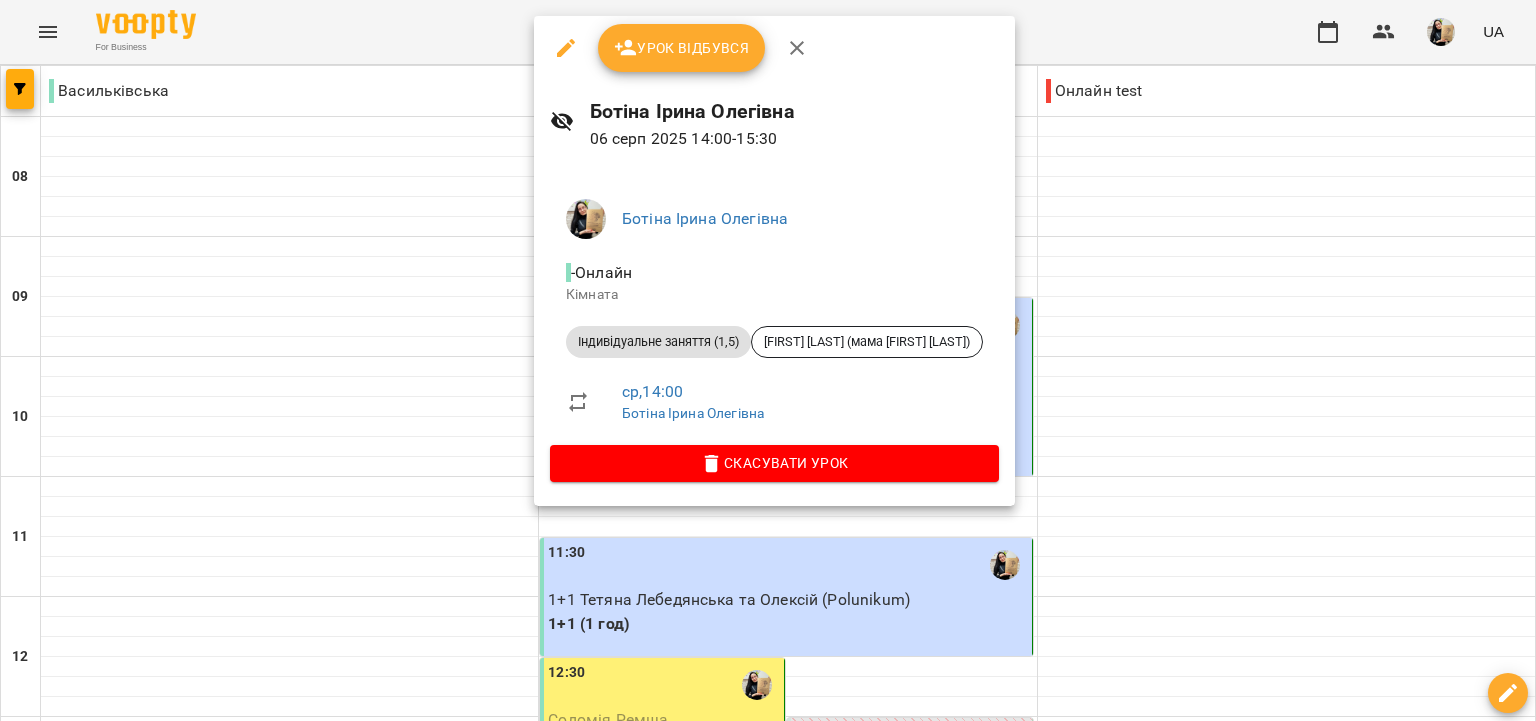 click on "Урок відбувся" at bounding box center [682, 48] 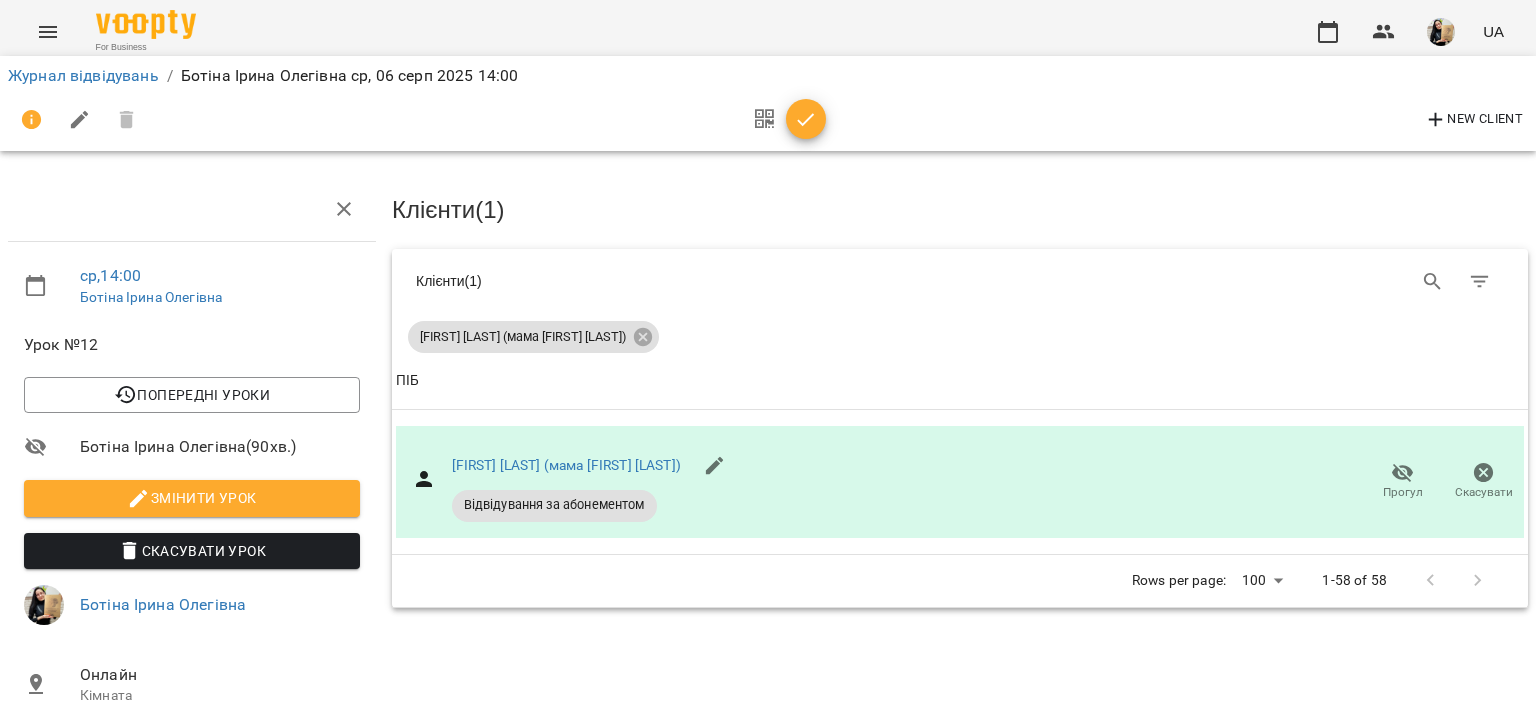 click at bounding box center [806, 120] 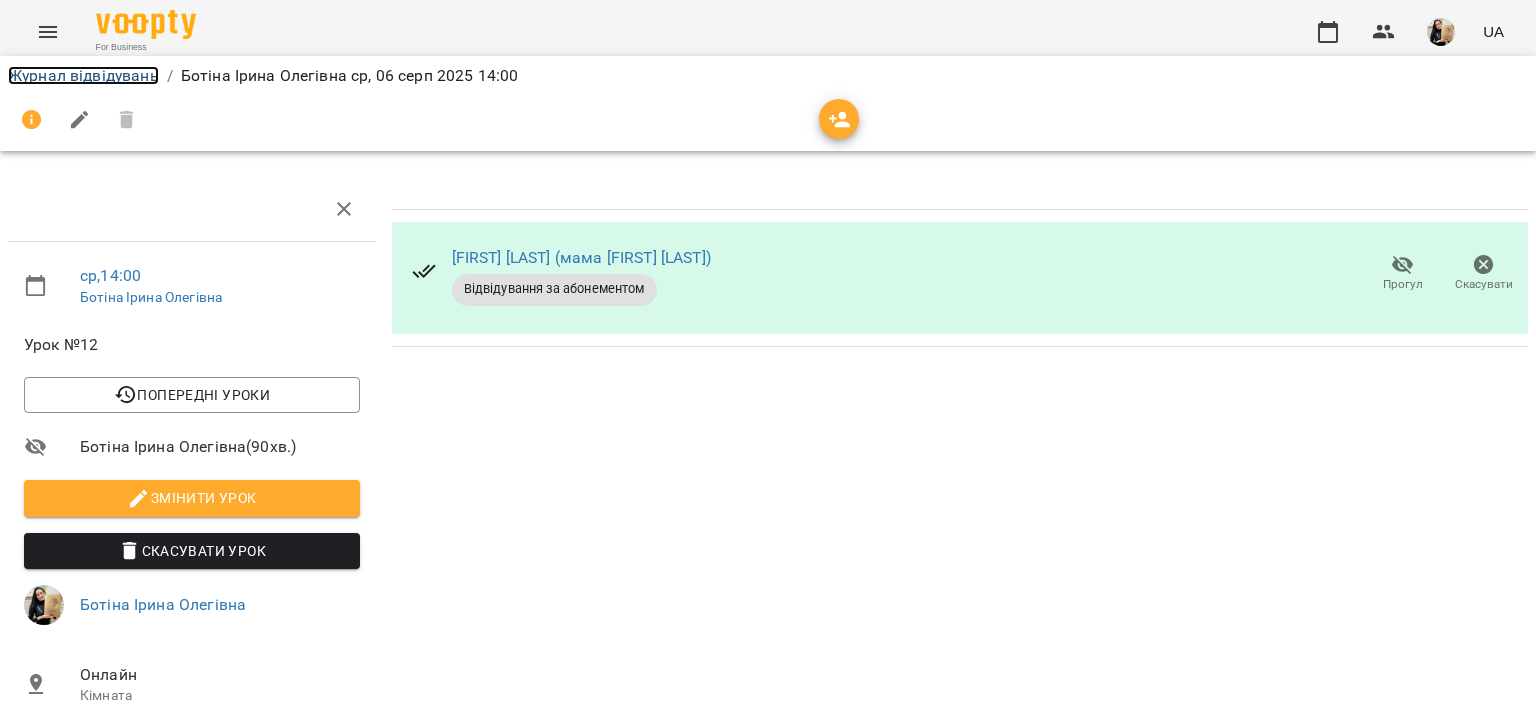 click on "Журнал відвідувань" at bounding box center [83, 75] 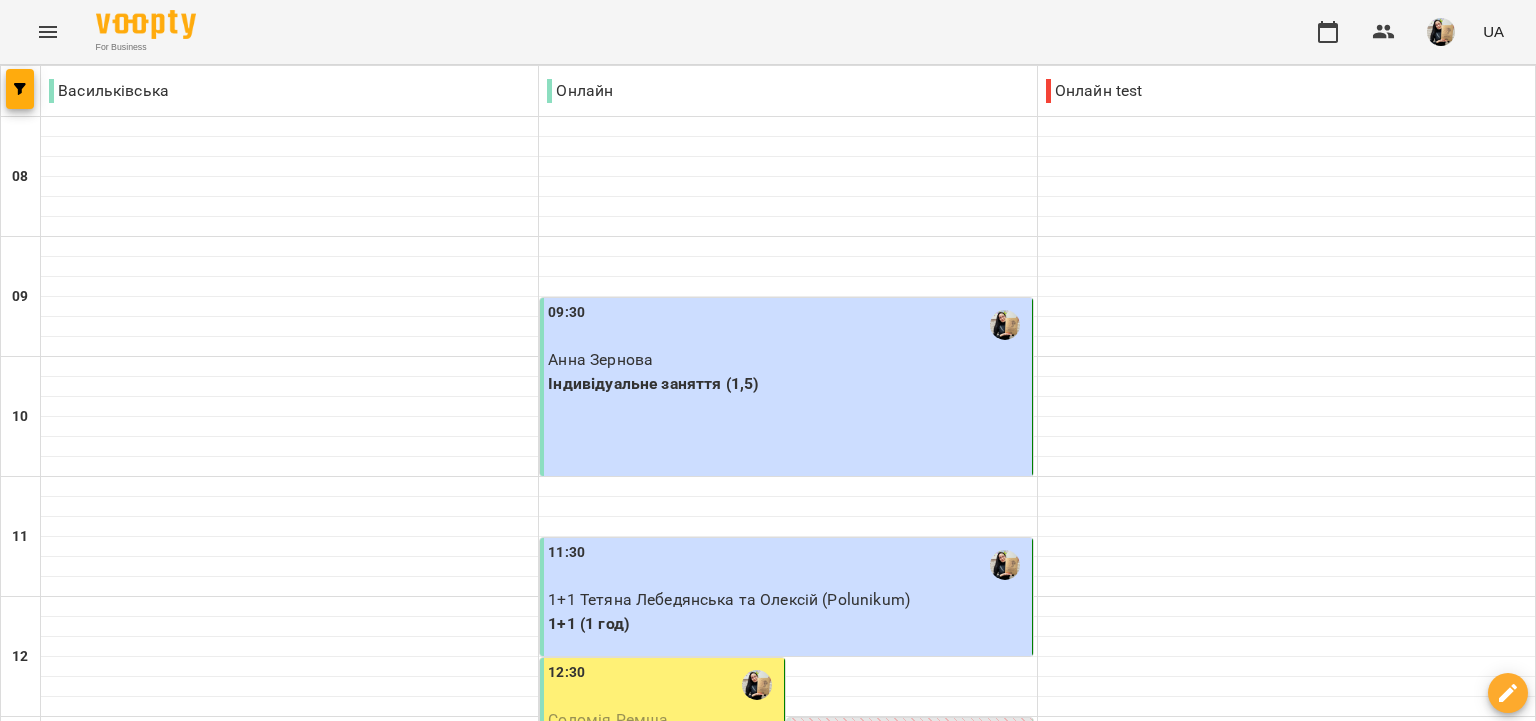 scroll, scrollTop: 921, scrollLeft: 0, axis: vertical 